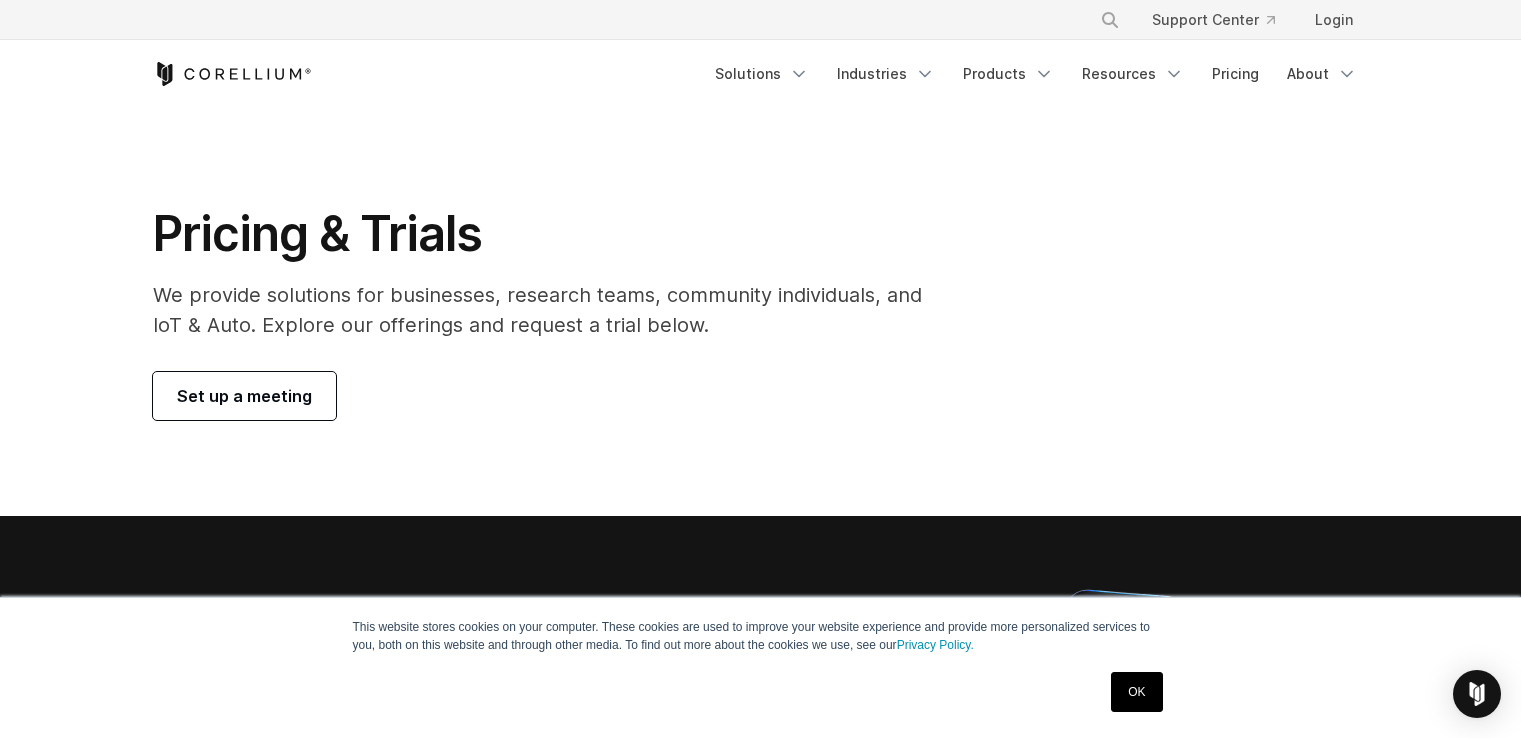 scroll, scrollTop: 0, scrollLeft: 0, axis: both 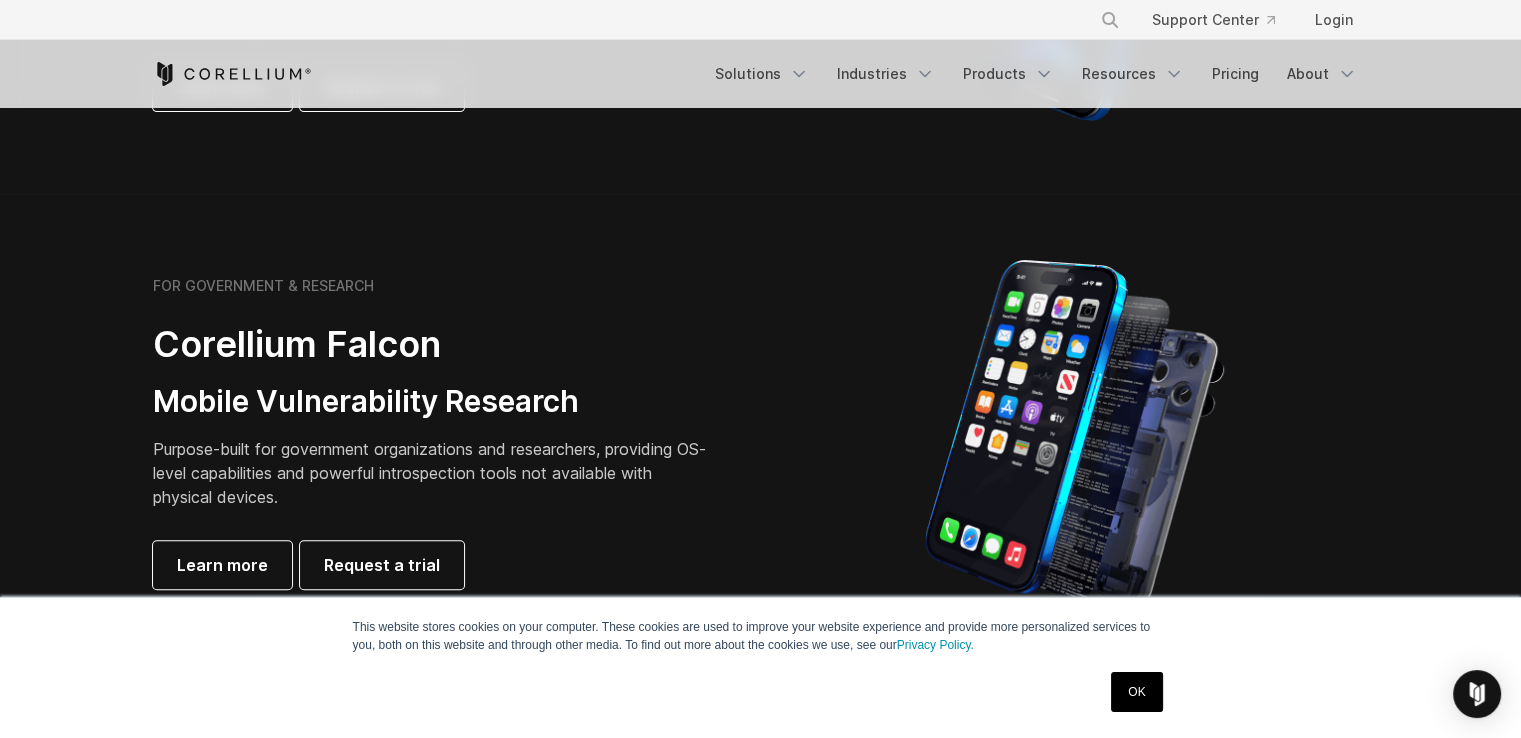 click on "OK" at bounding box center [1136, 692] 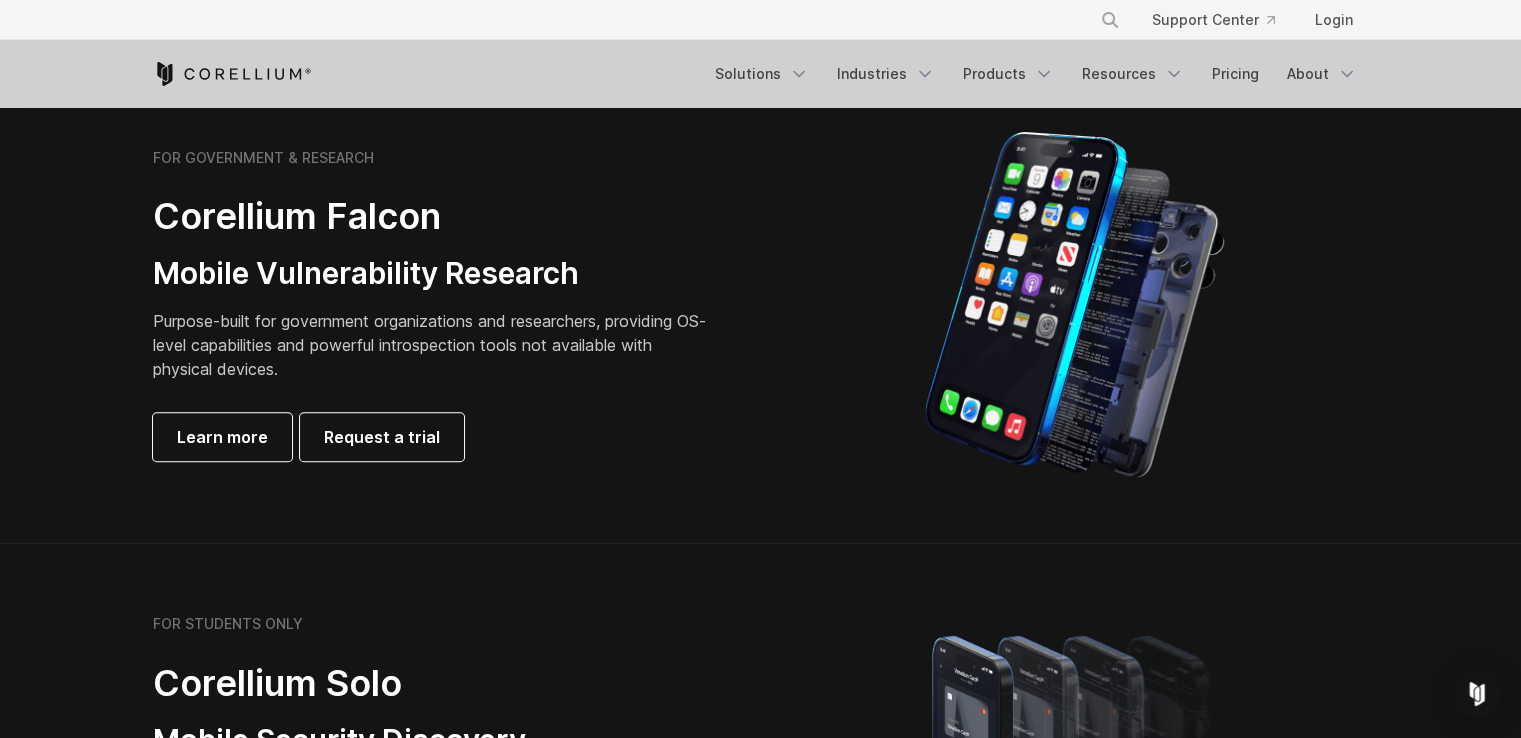 scroll, scrollTop: 1200, scrollLeft: 0, axis: vertical 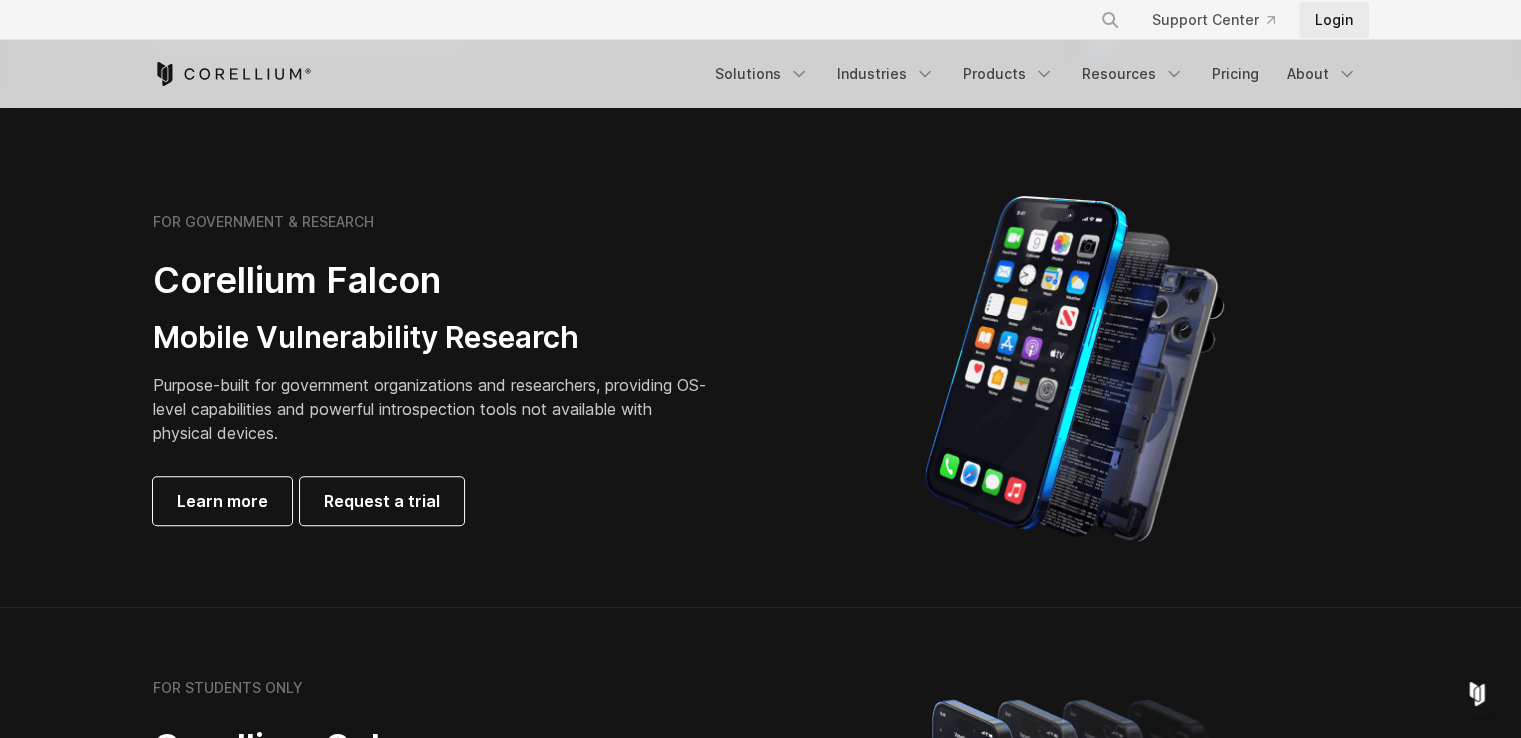click on "Login" at bounding box center [1334, 20] 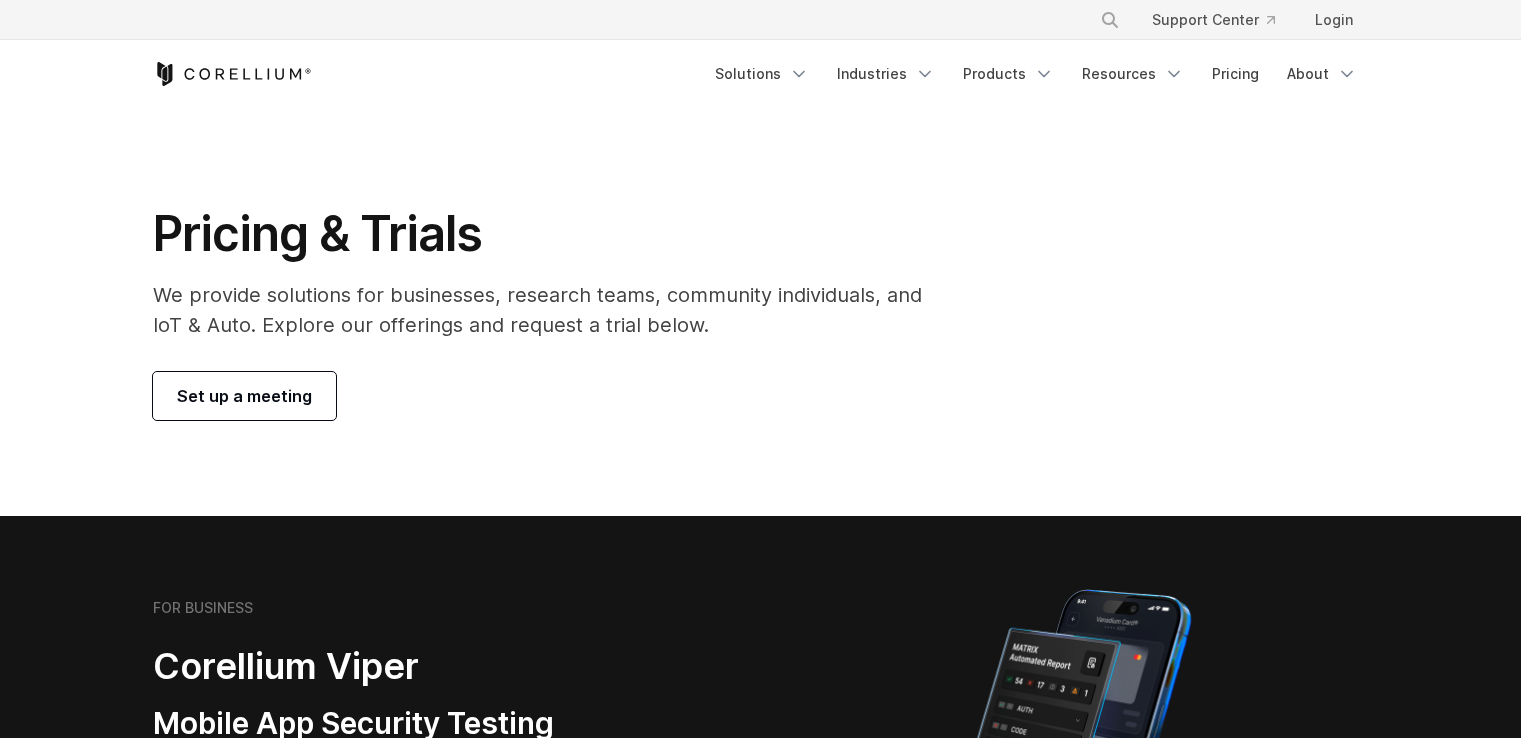 scroll, scrollTop: 0, scrollLeft: 0, axis: both 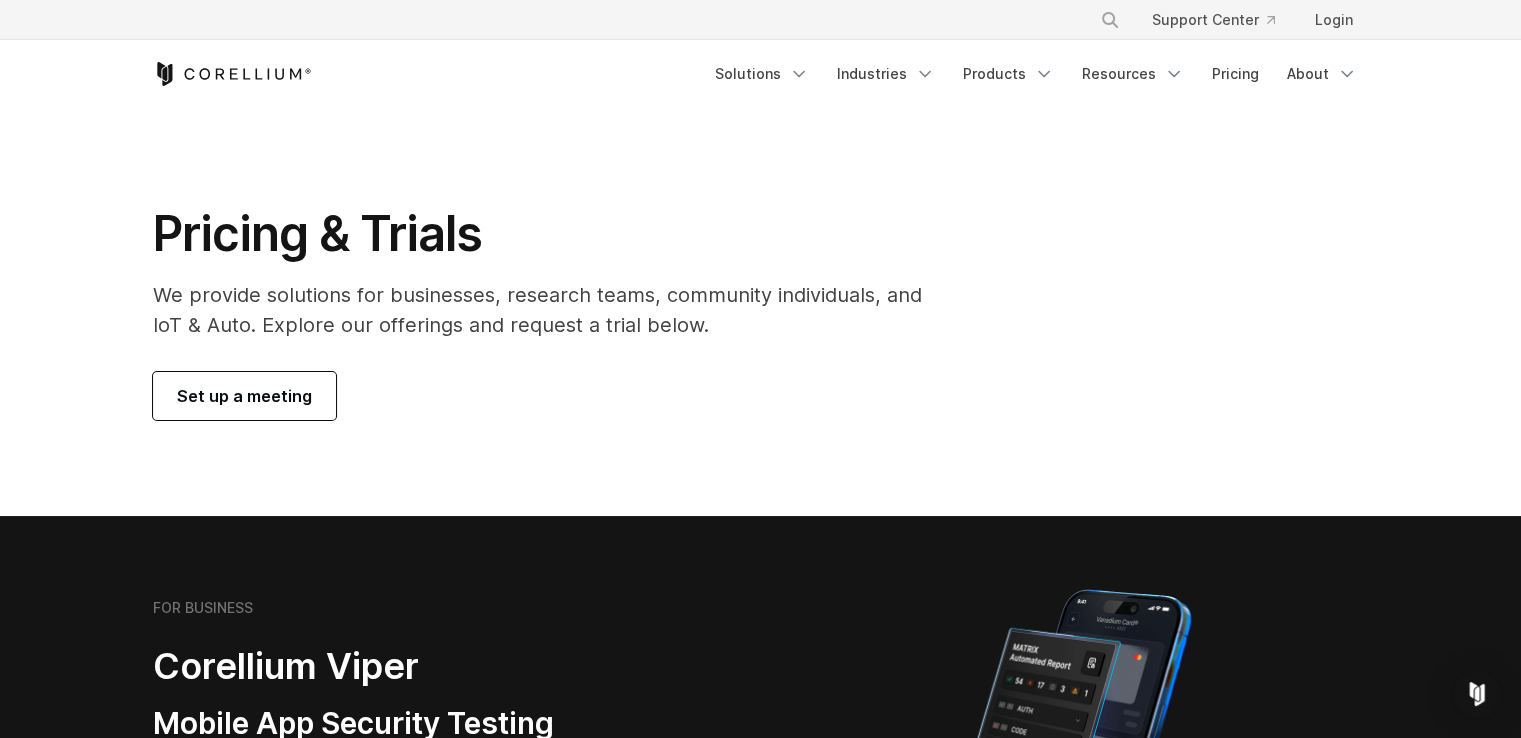 click on "Set up a meeting" at bounding box center [244, 396] 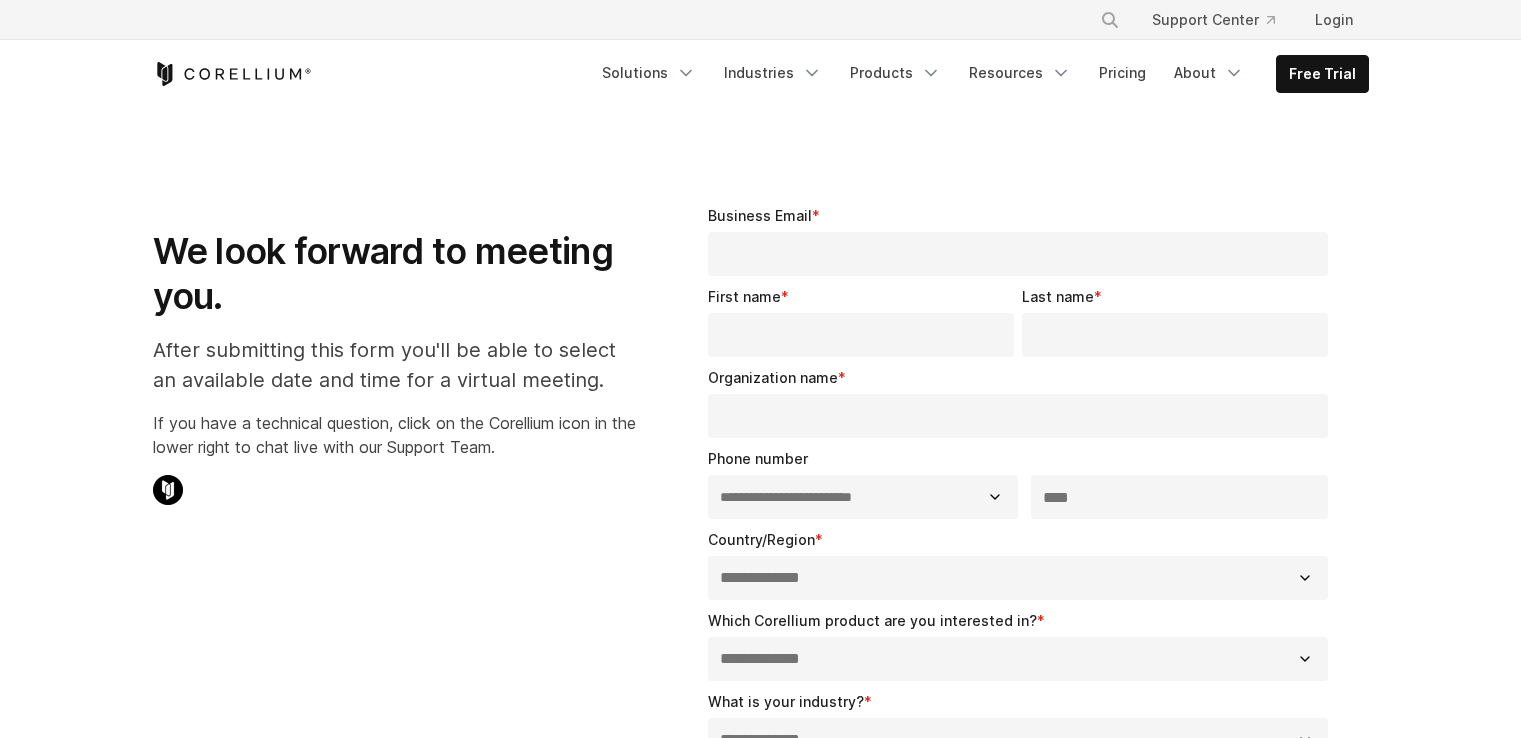 select on "**" 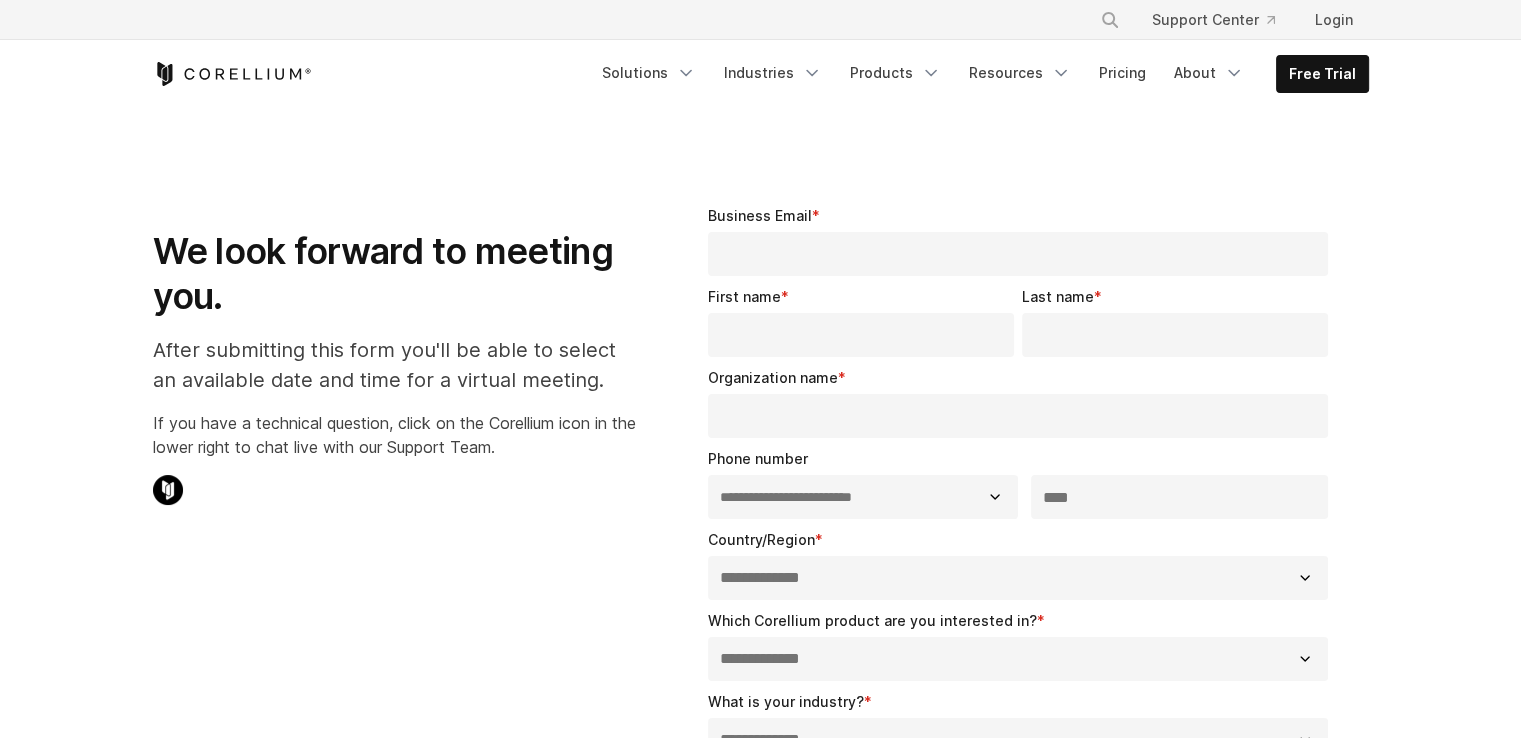 scroll, scrollTop: 0, scrollLeft: 0, axis: both 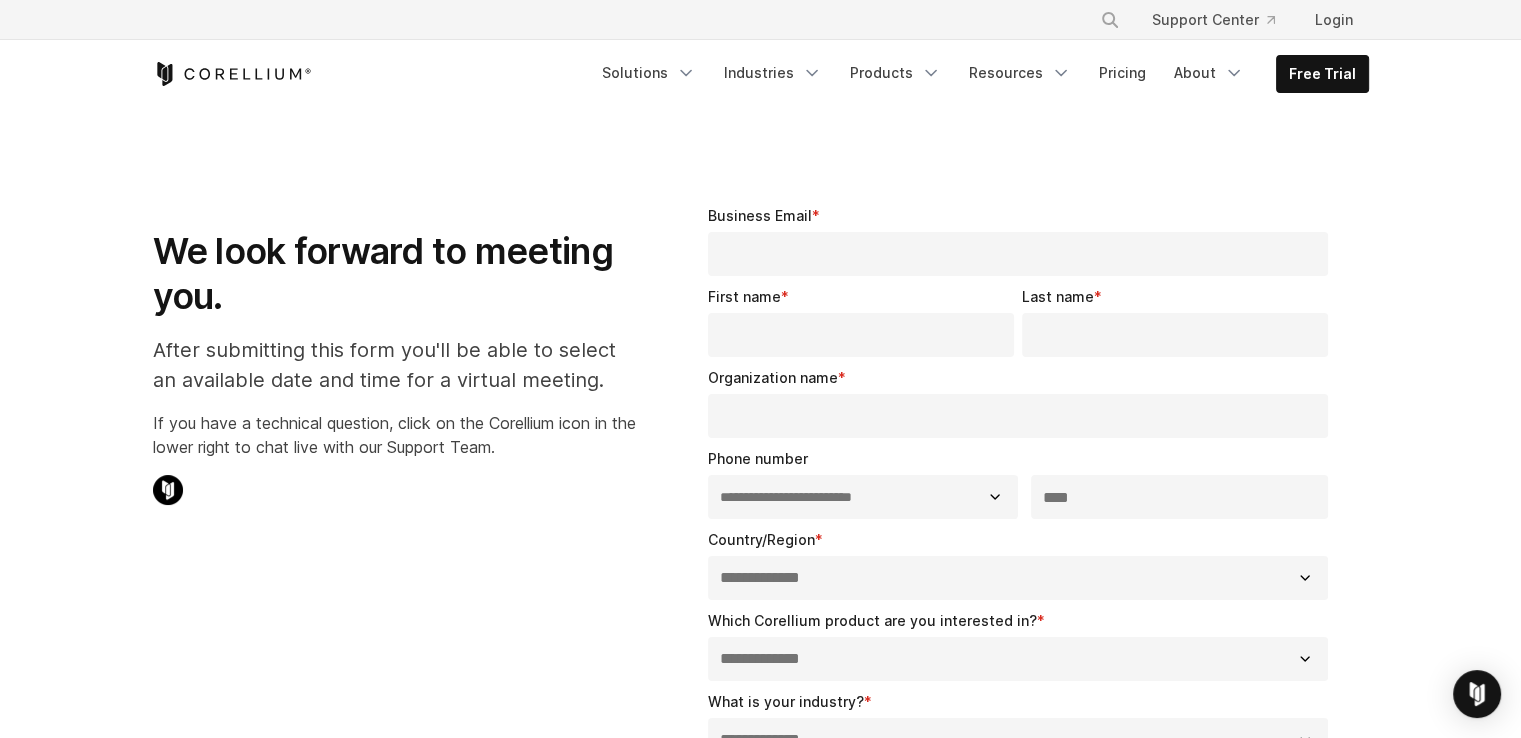 click on "Business Email *" at bounding box center (1018, 254) 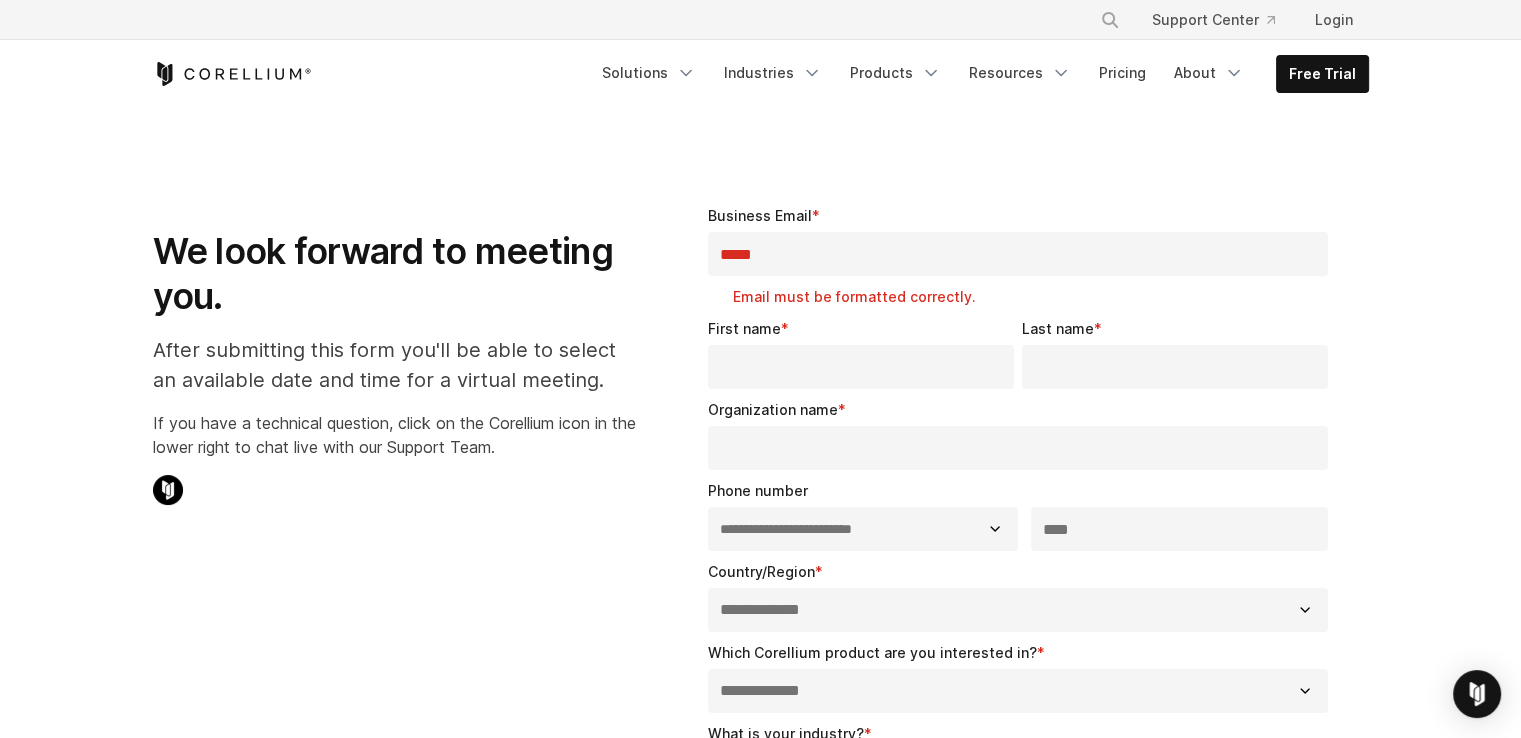 type on "**********" 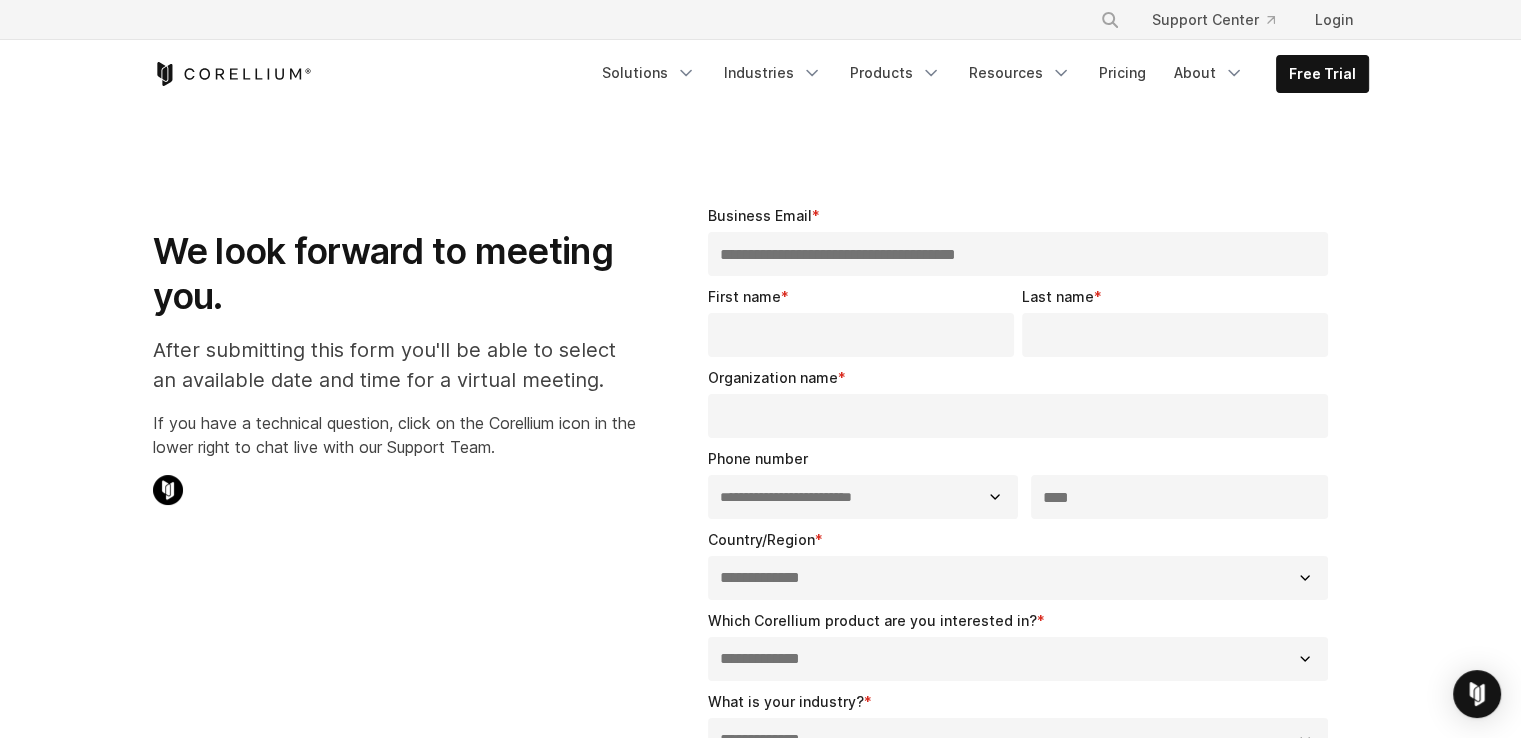 click on "**********" at bounding box center [1018, 254] 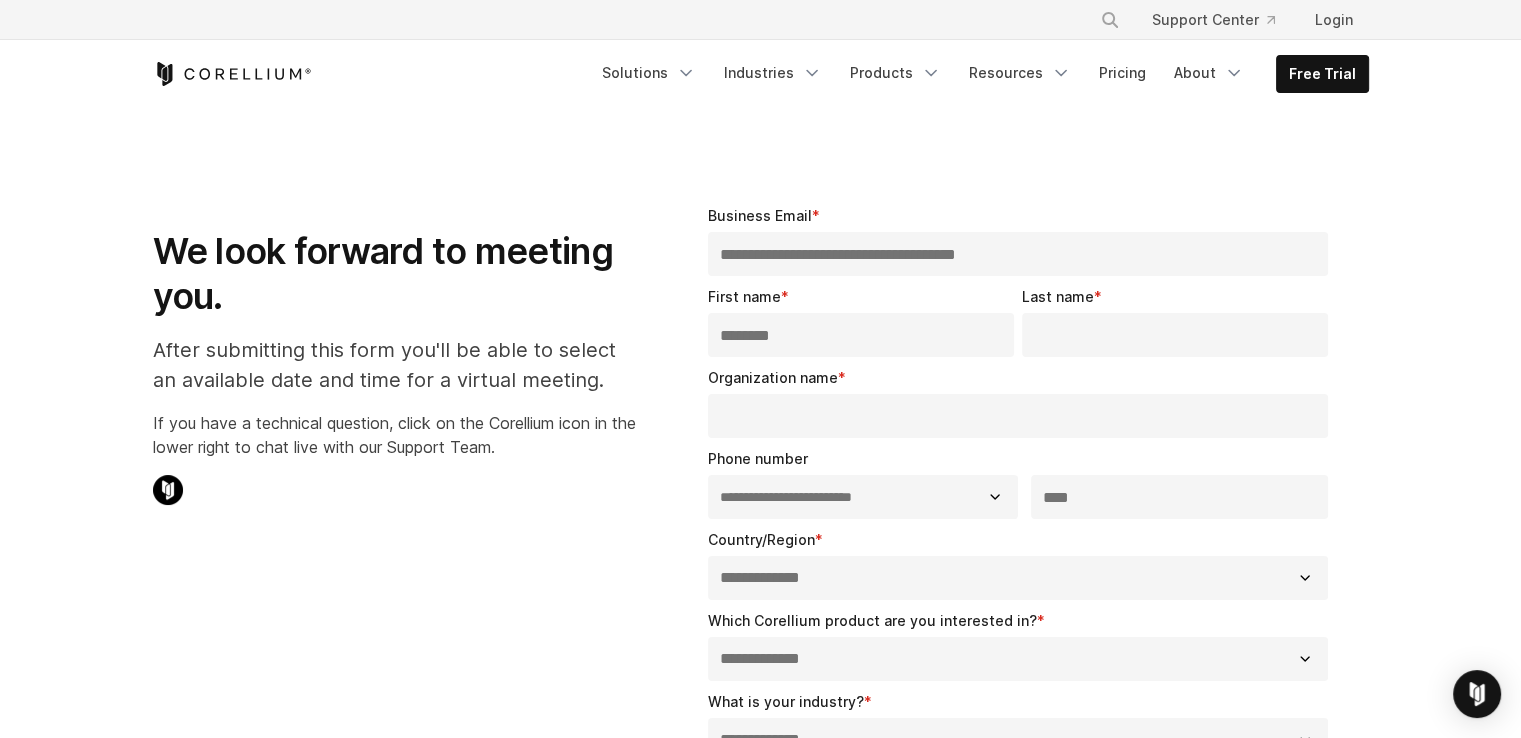 type on "********" 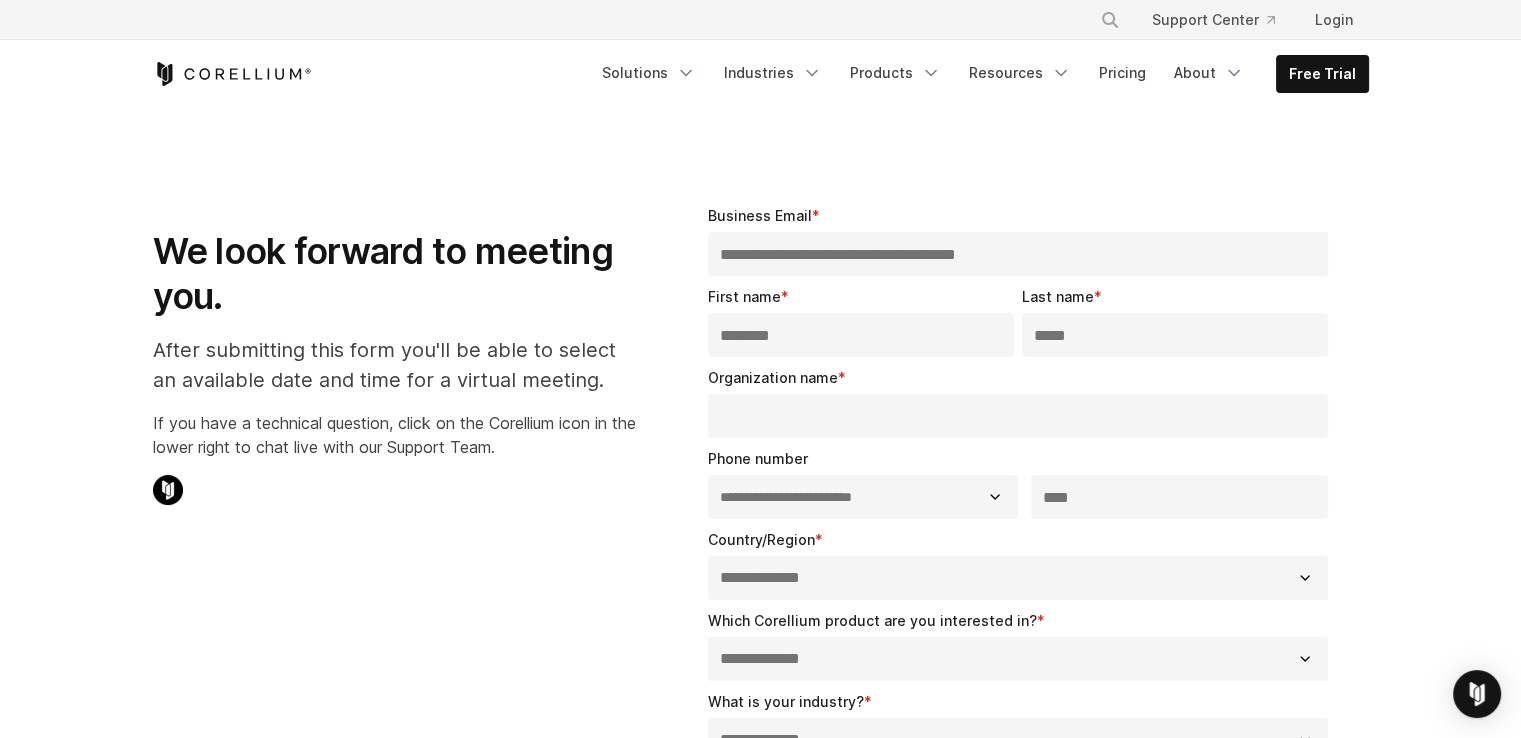 type on "*****" 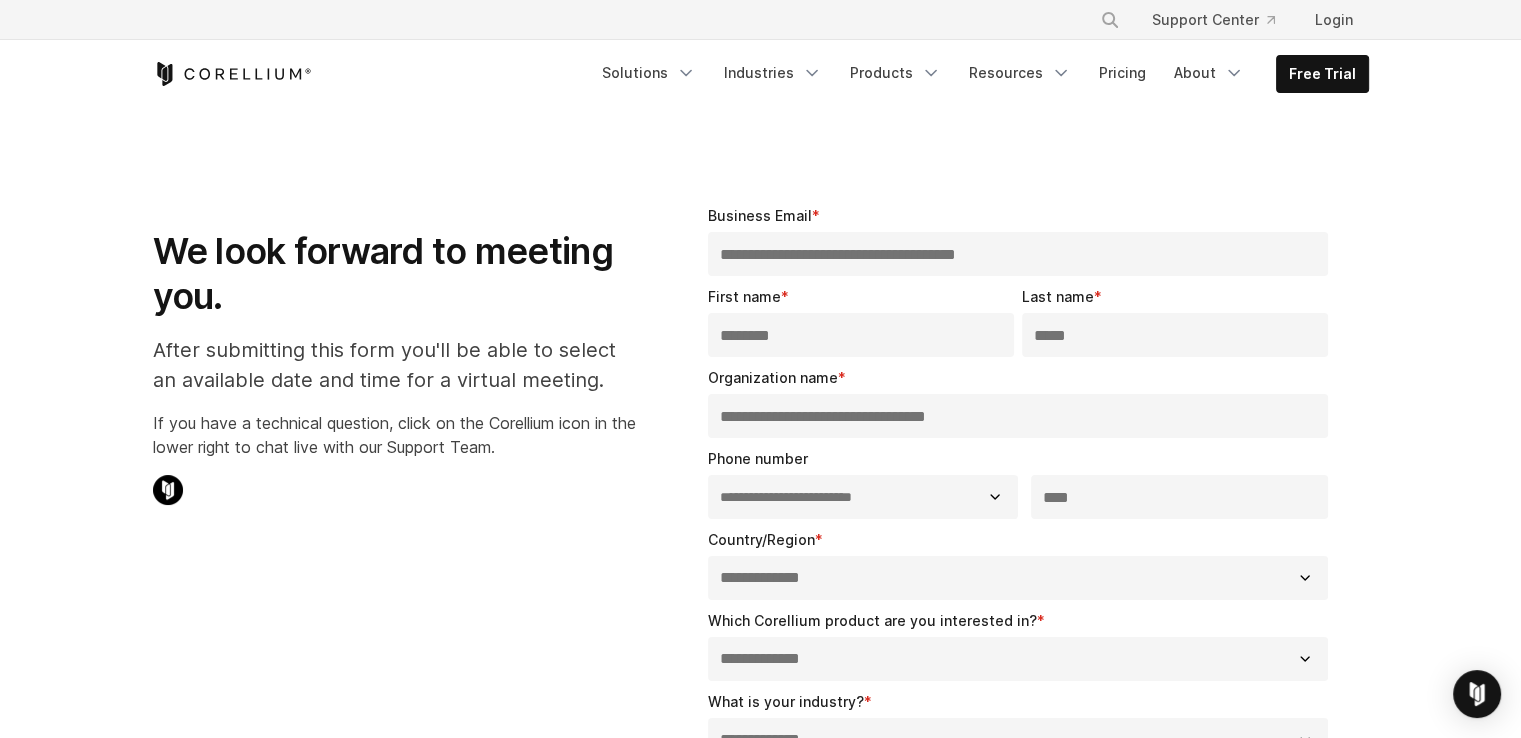 type on "**********" 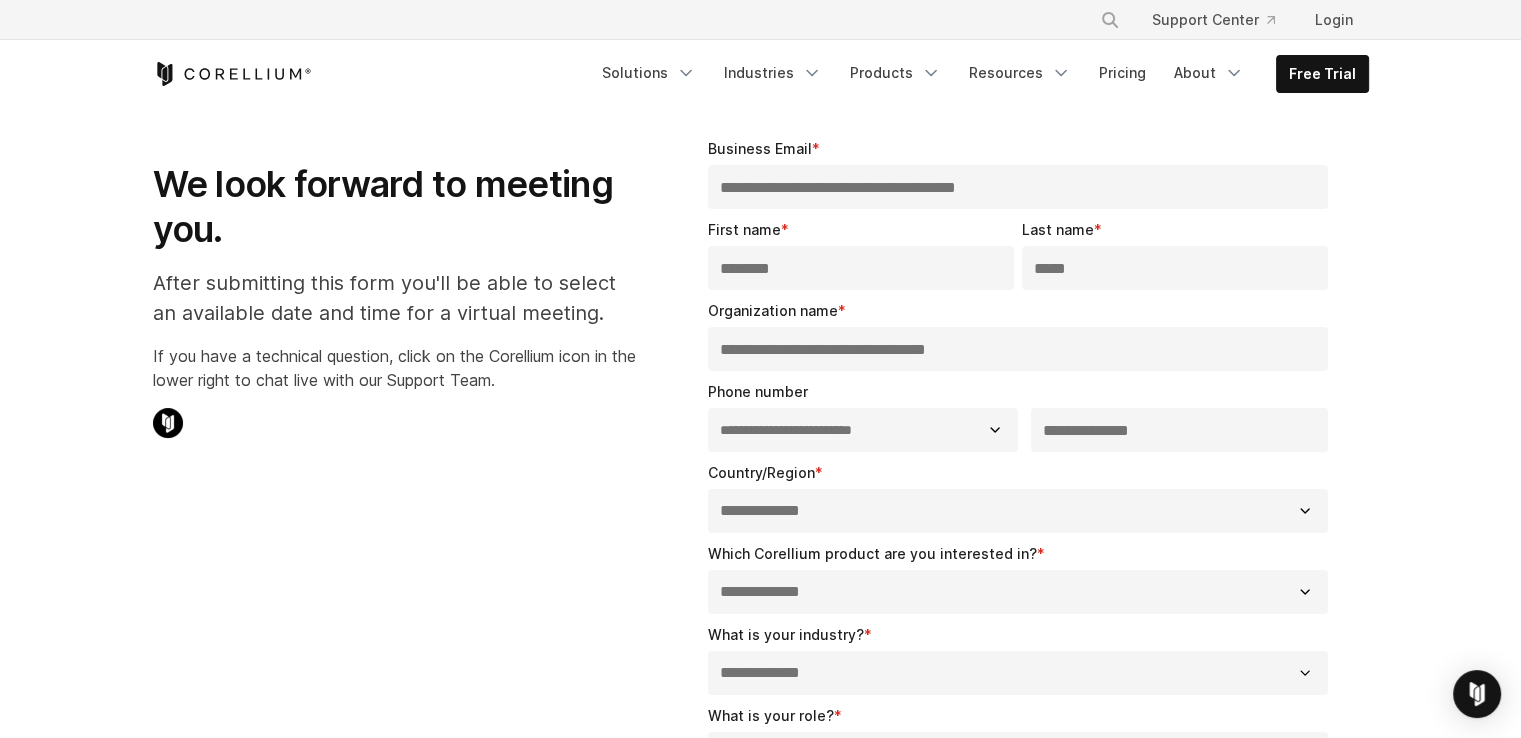 scroll, scrollTop: 100, scrollLeft: 0, axis: vertical 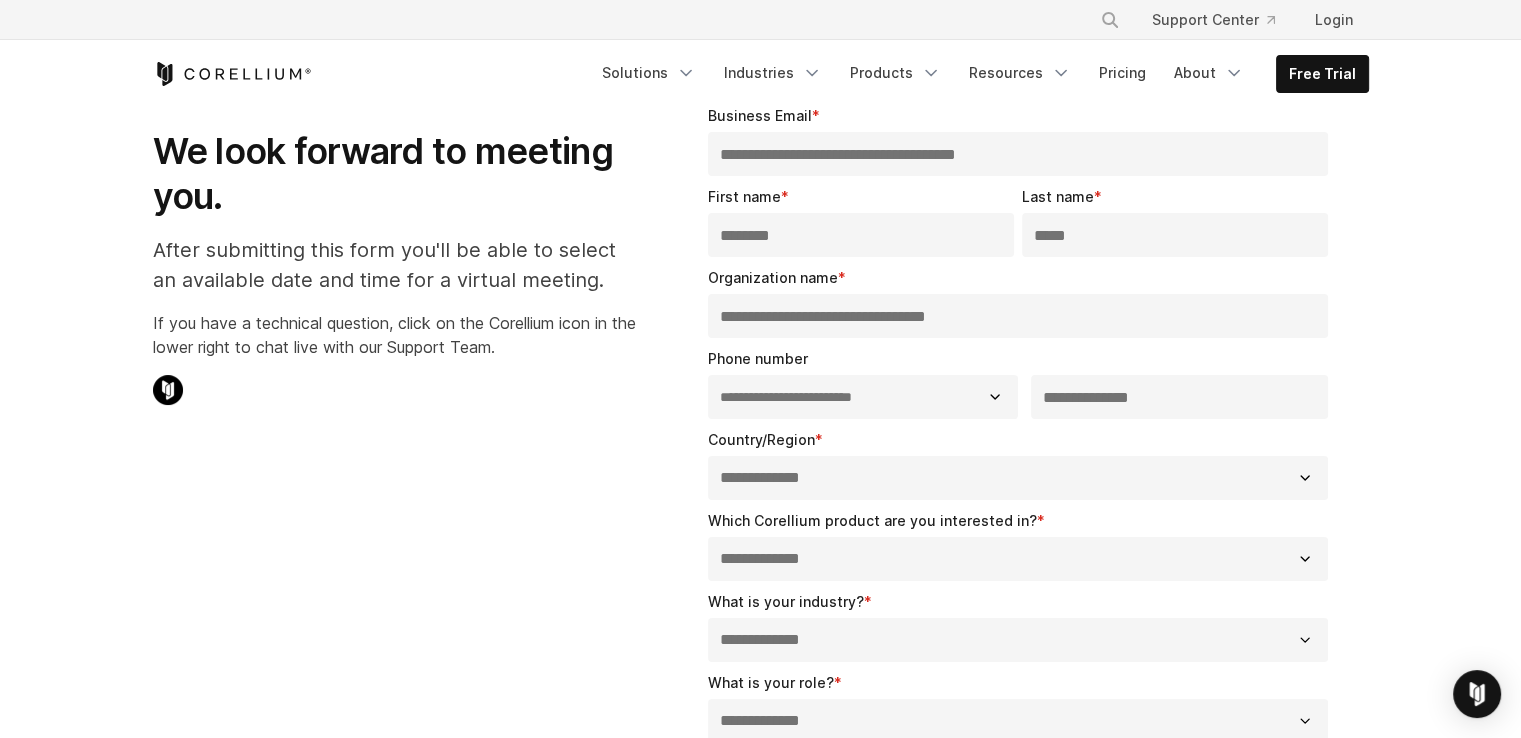 type on "**********" 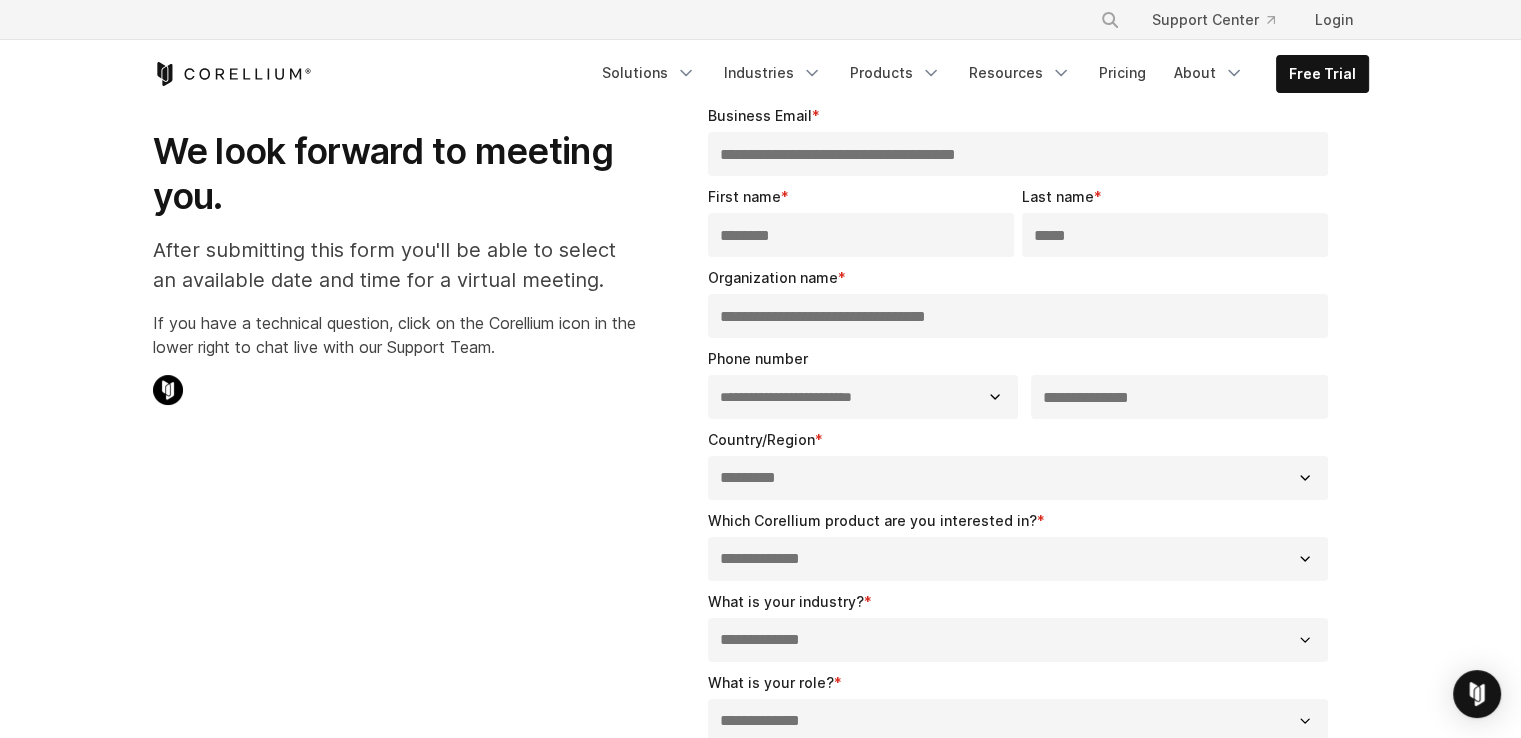 click on "**********" at bounding box center [1018, 478] 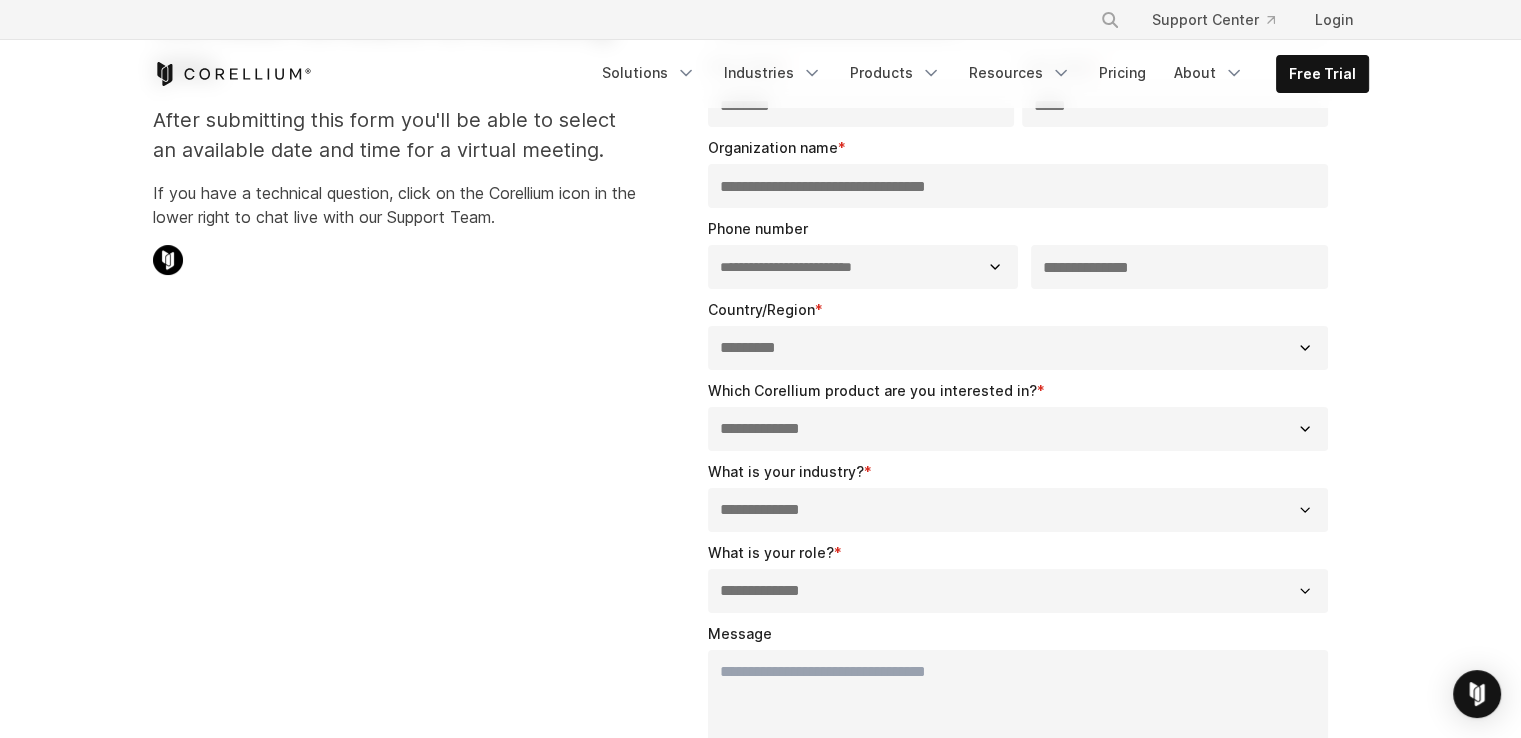 scroll, scrollTop: 300, scrollLeft: 0, axis: vertical 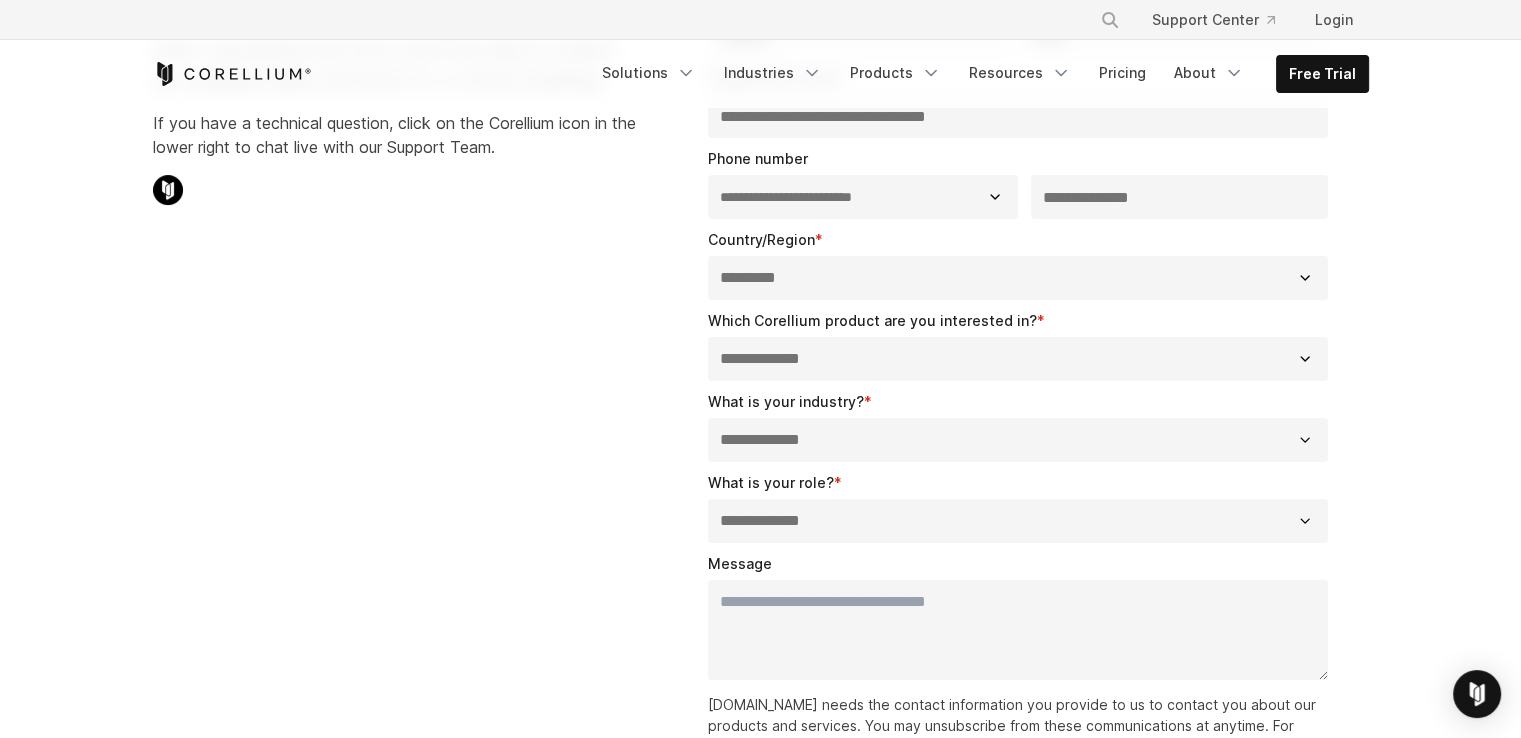 click on "**********" at bounding box center (1018, 359) 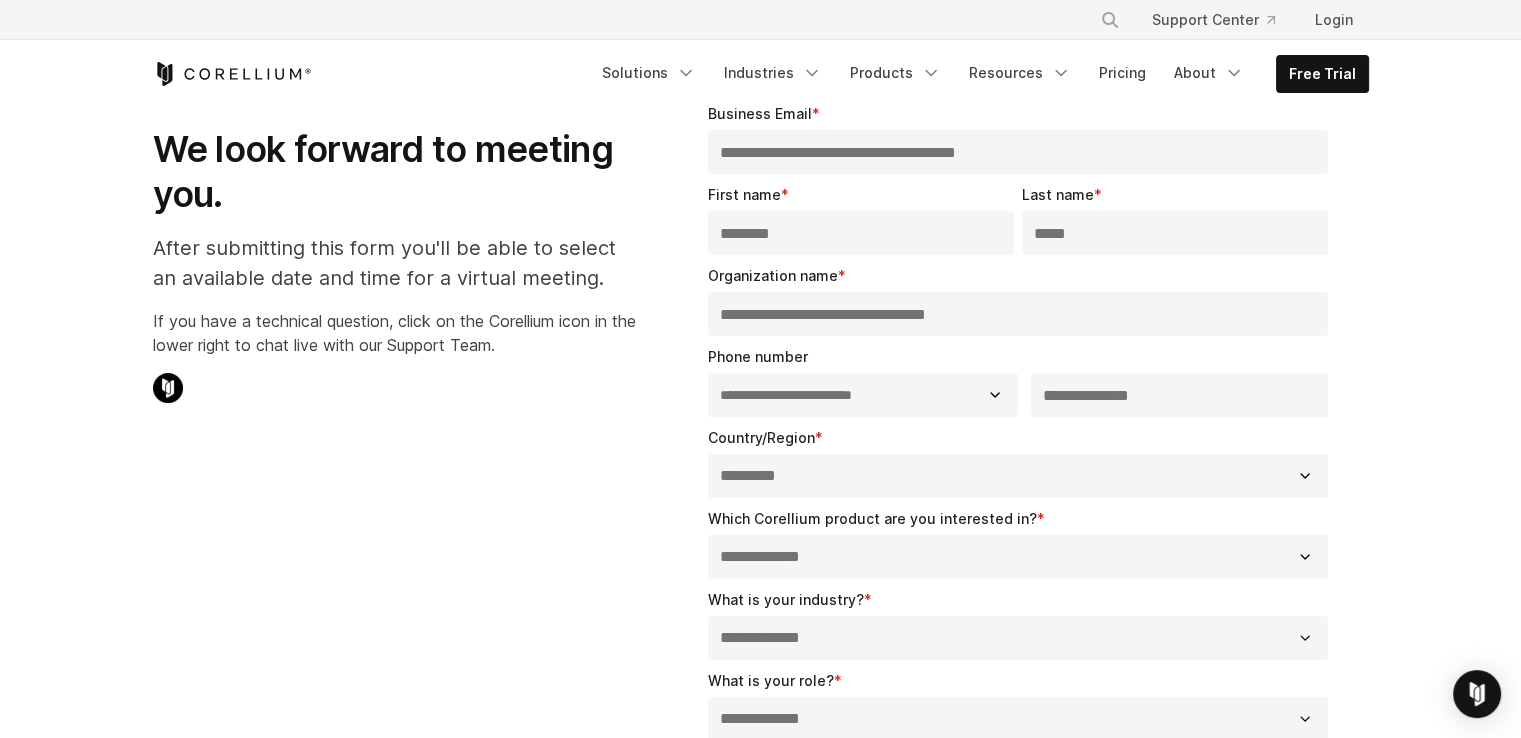 scroll, scrollTop: 100, scrollLeft: 0, axis: vertical 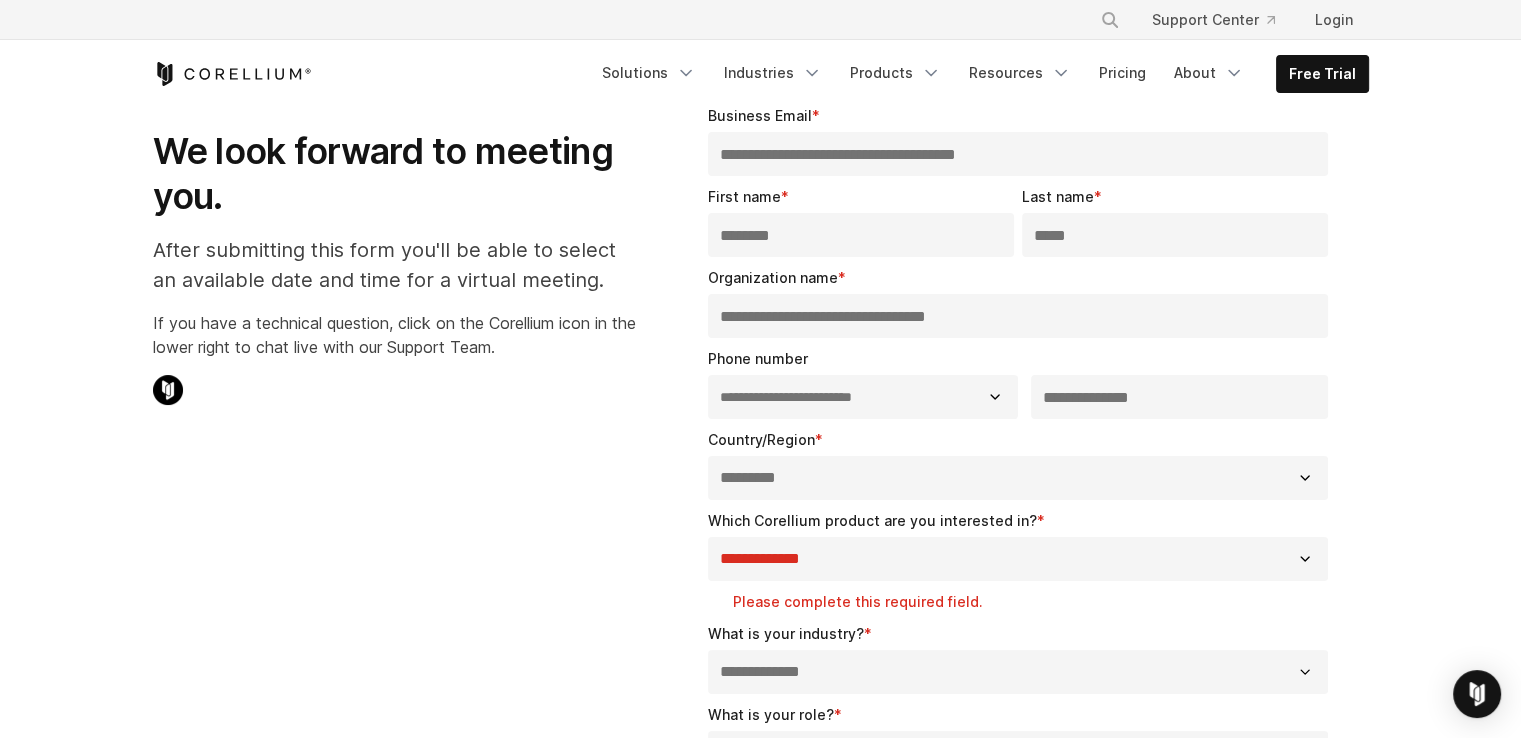 drag, startPoint x: 861, startPoint y: 233, endPoint x: 614, endPoint y: 223, distance: 247.20235 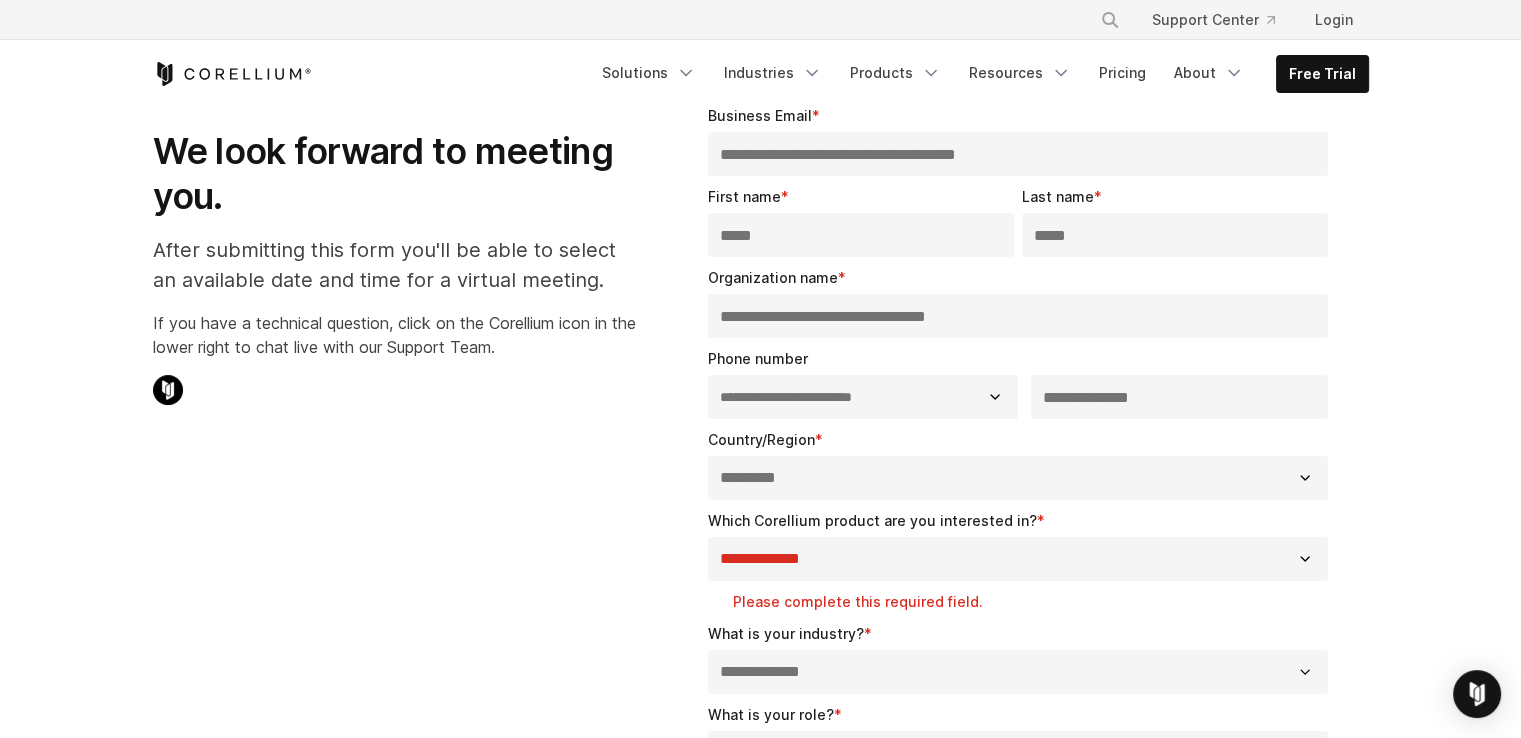 type on "*****" 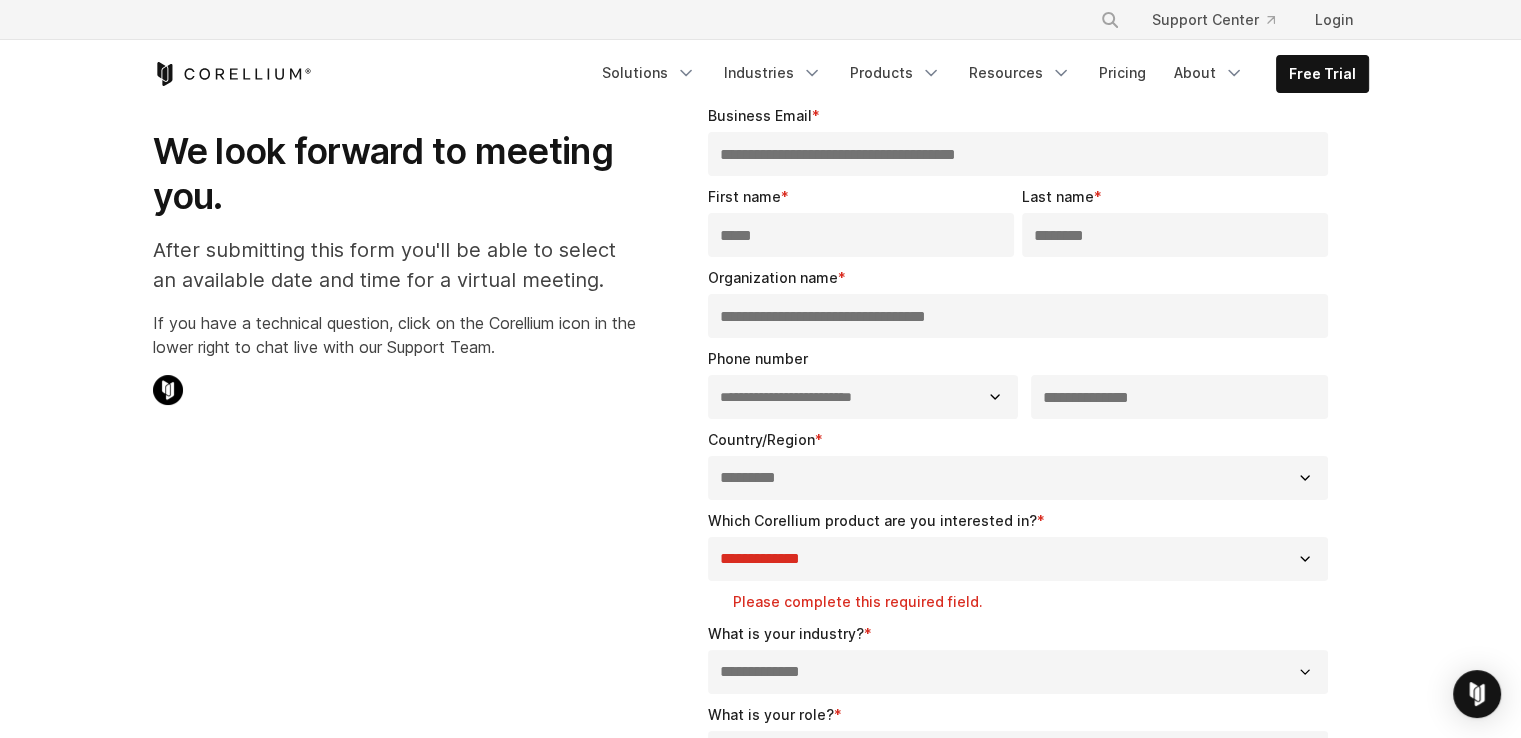 type on "********" 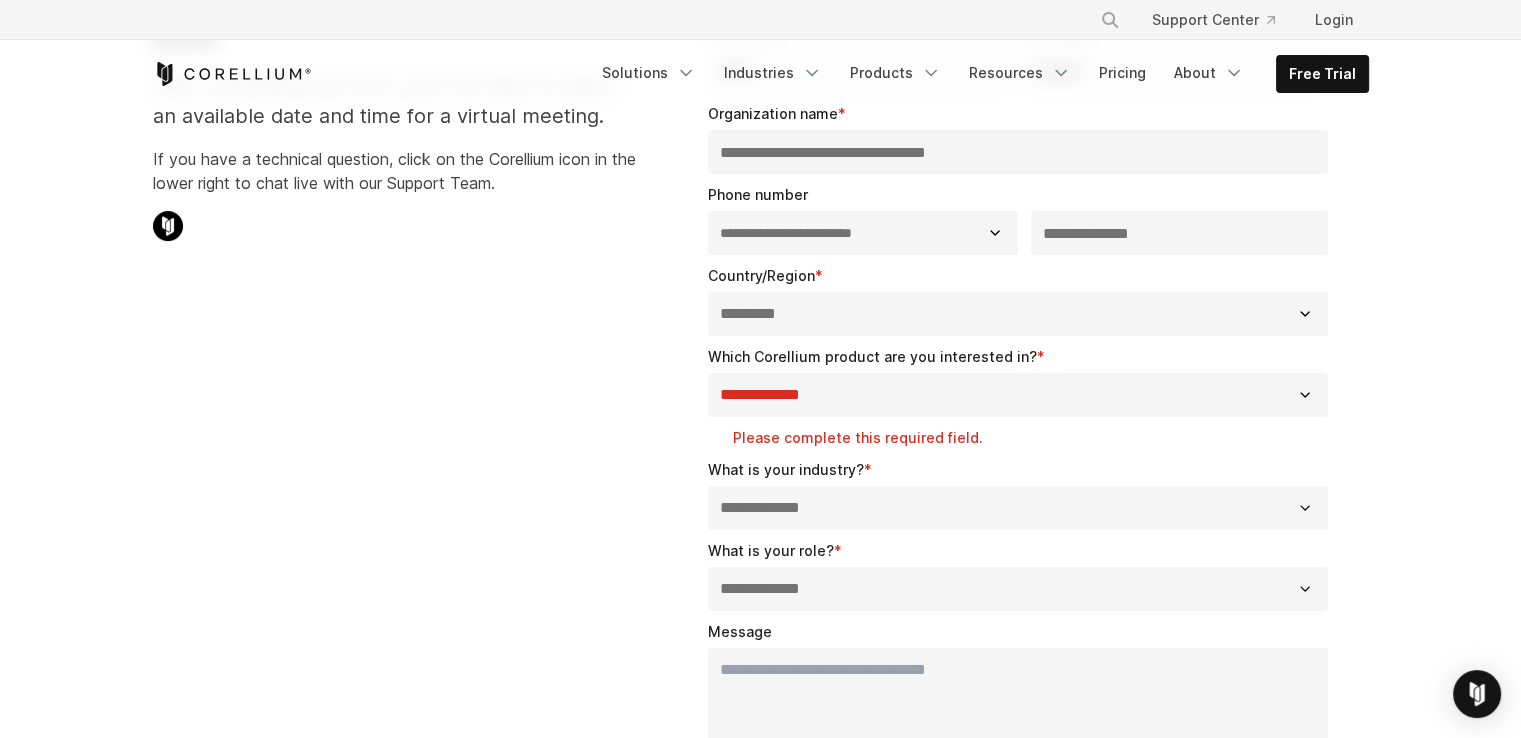 scroll, scrollTop: 300, scrollLeft: 0, axis: vertical 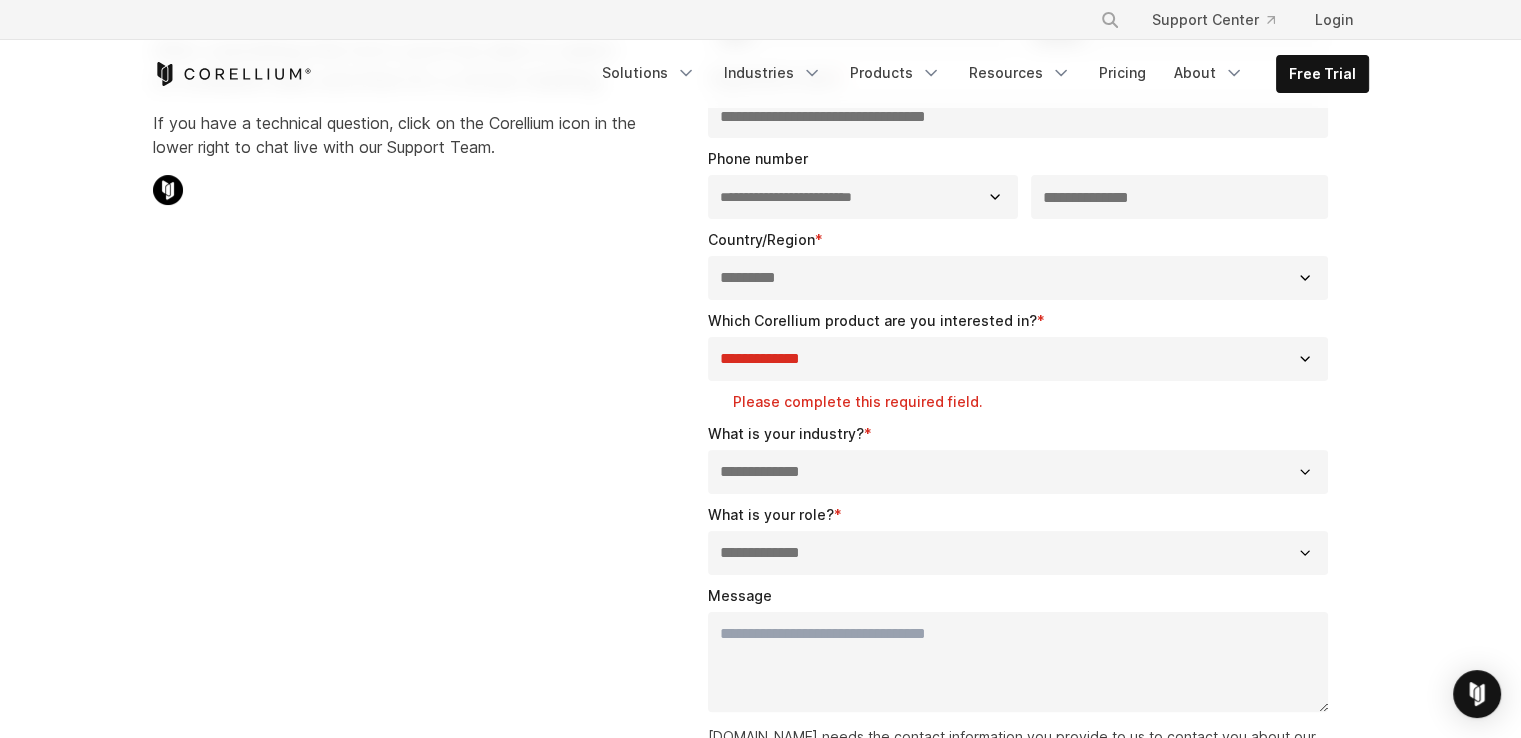 click on "**********" at bounding box center (1018, 359) 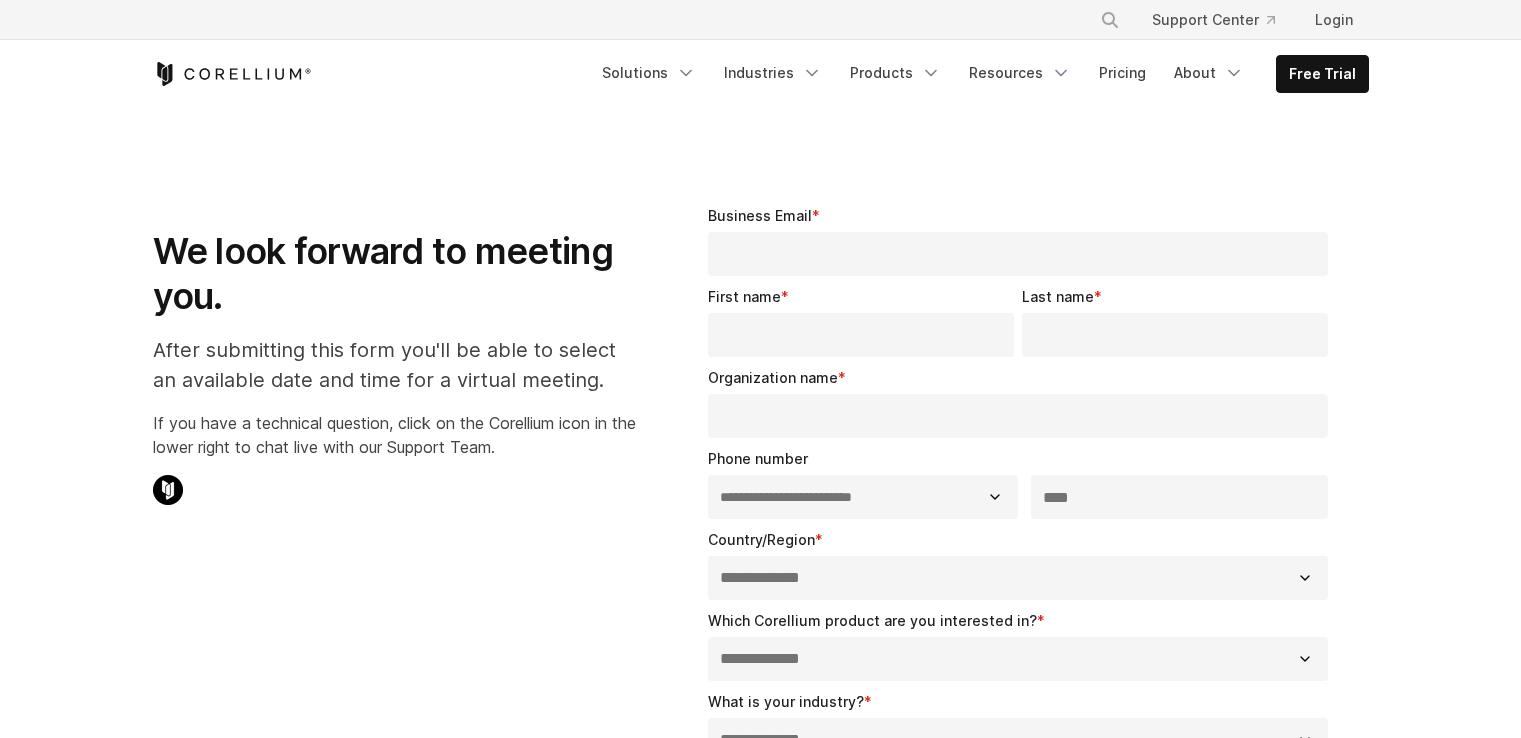 select on "**" 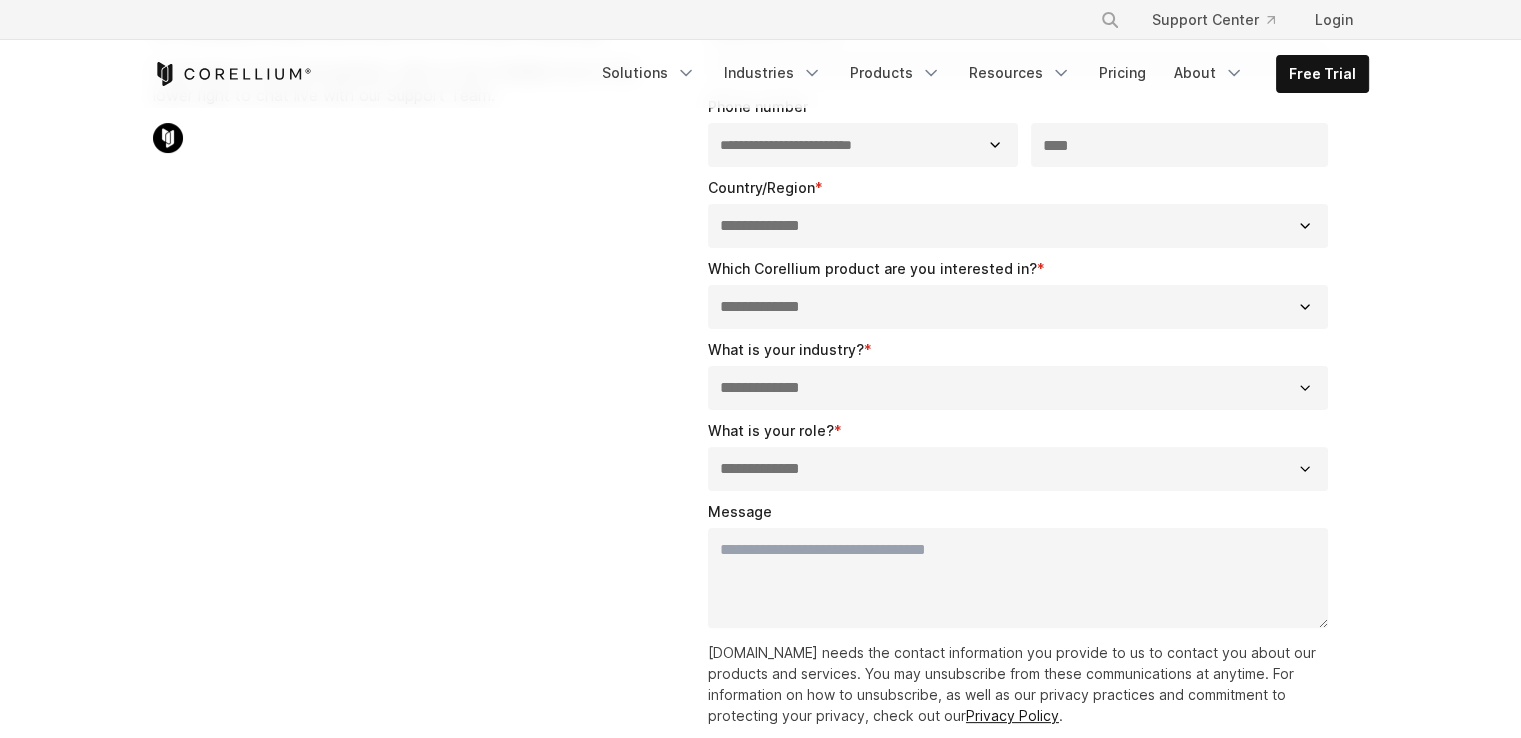 scroll, scrollTop: 0, scrollLeft: 0, axis: both 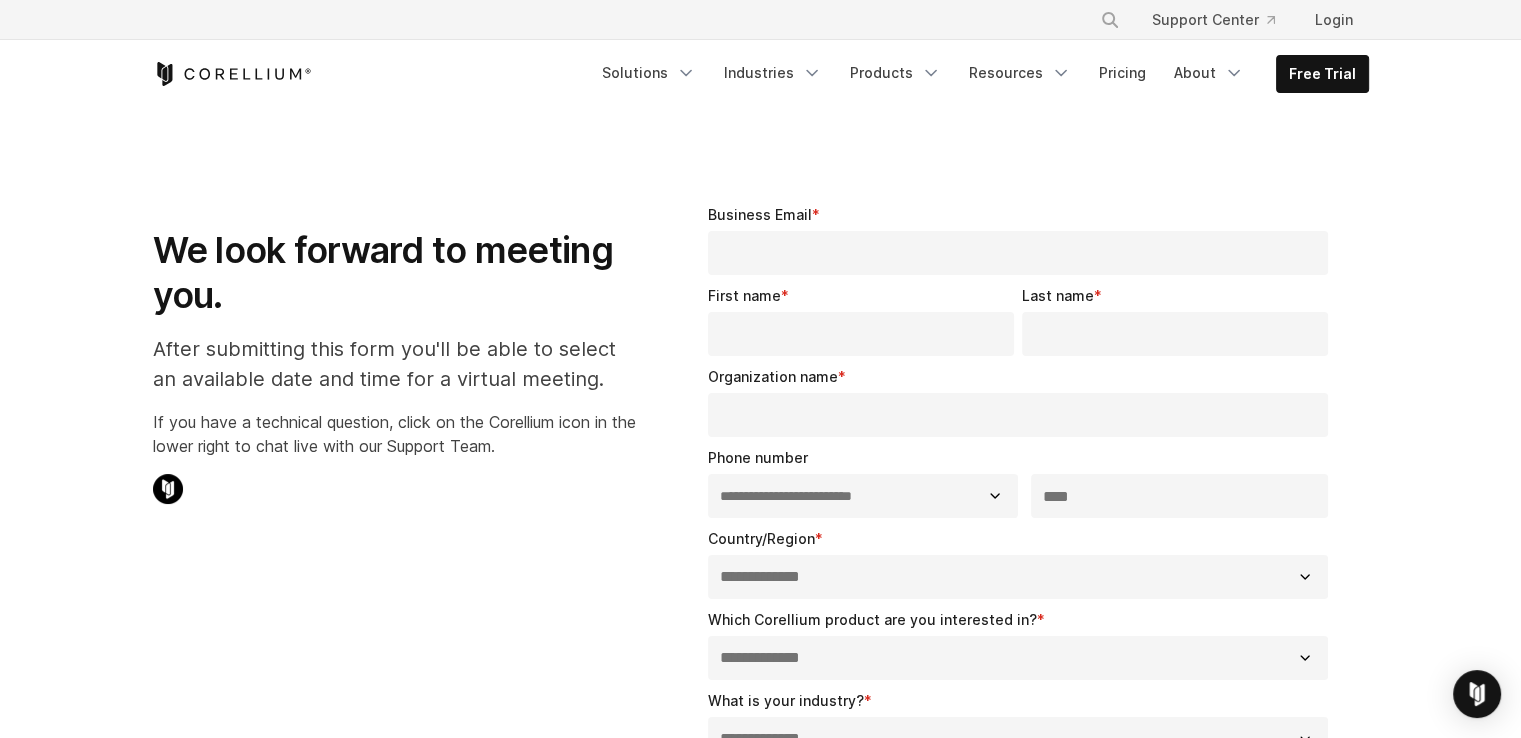 click on "Business Email *" at bounding box center [1018, 253] 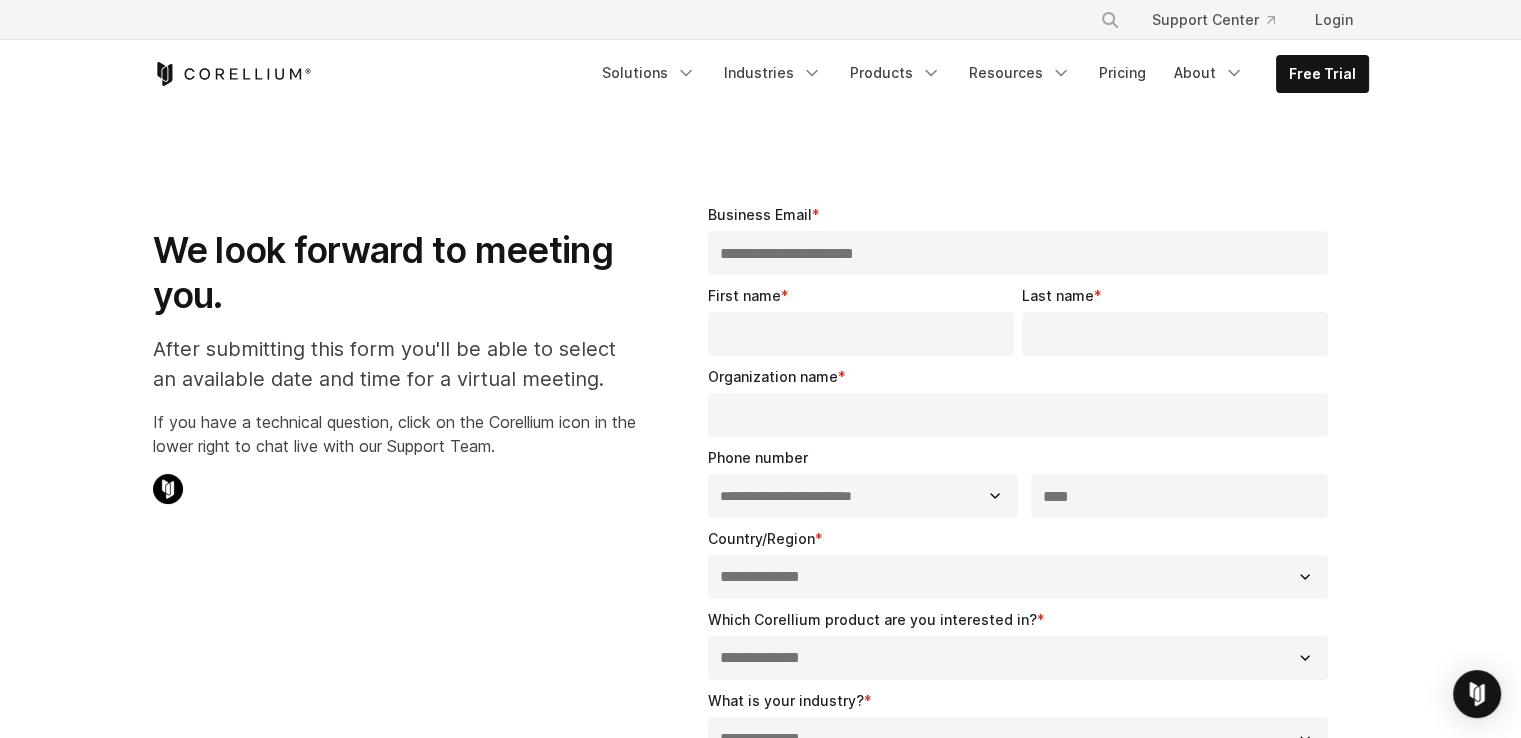 click on "**********" at bounding box center [1018, 253] 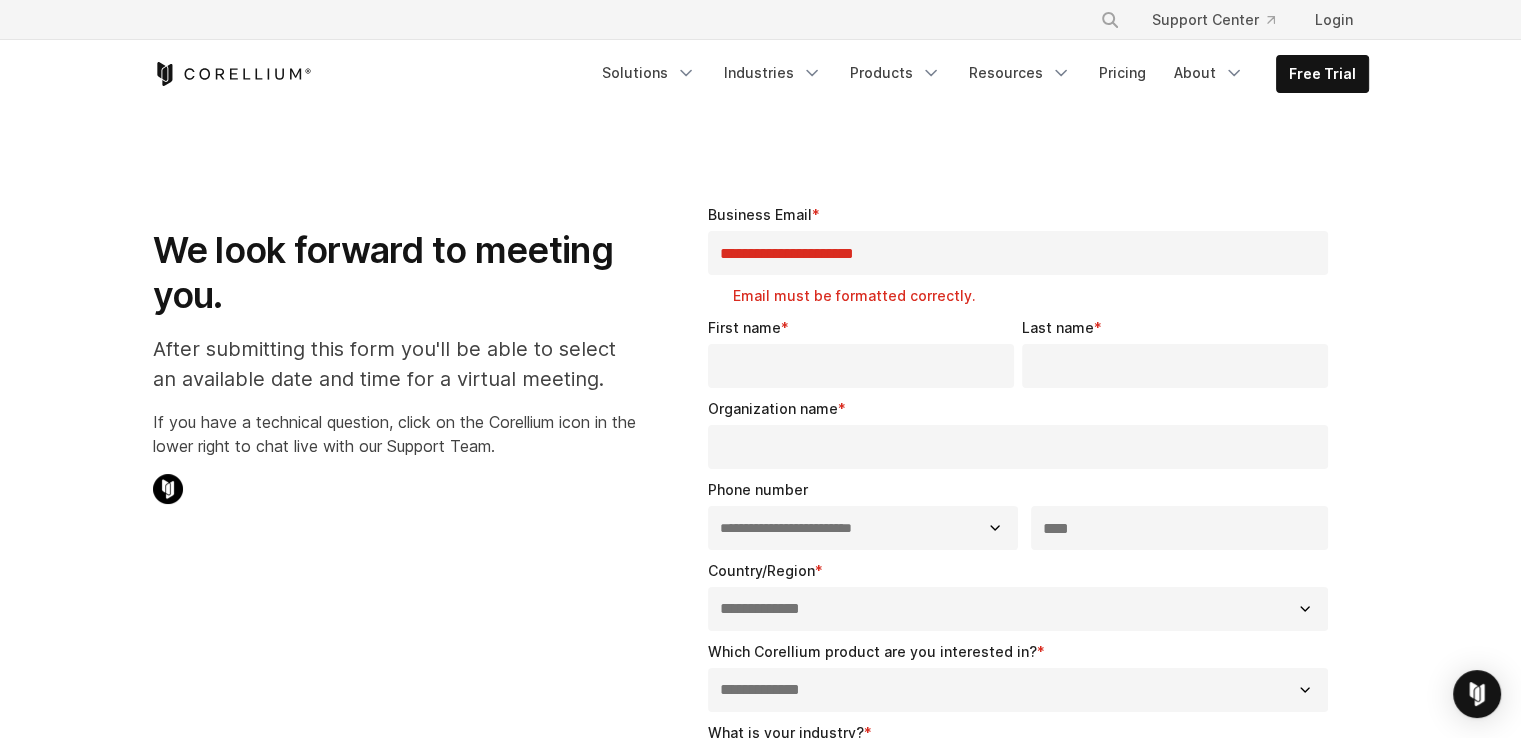 click on "**********" at bounding box center [1018, 253] 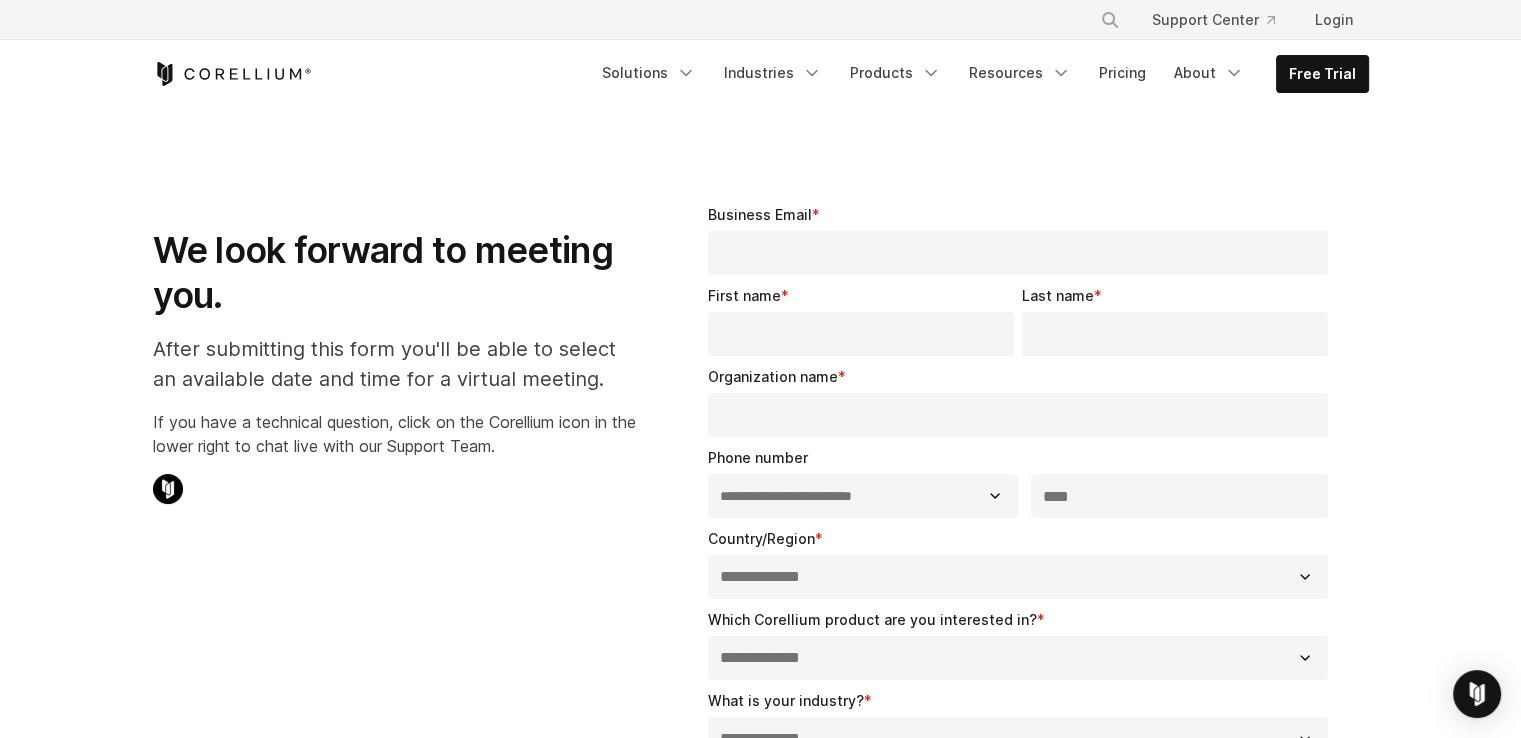 click on "Business Email *" at bounding box center [1018, 253] 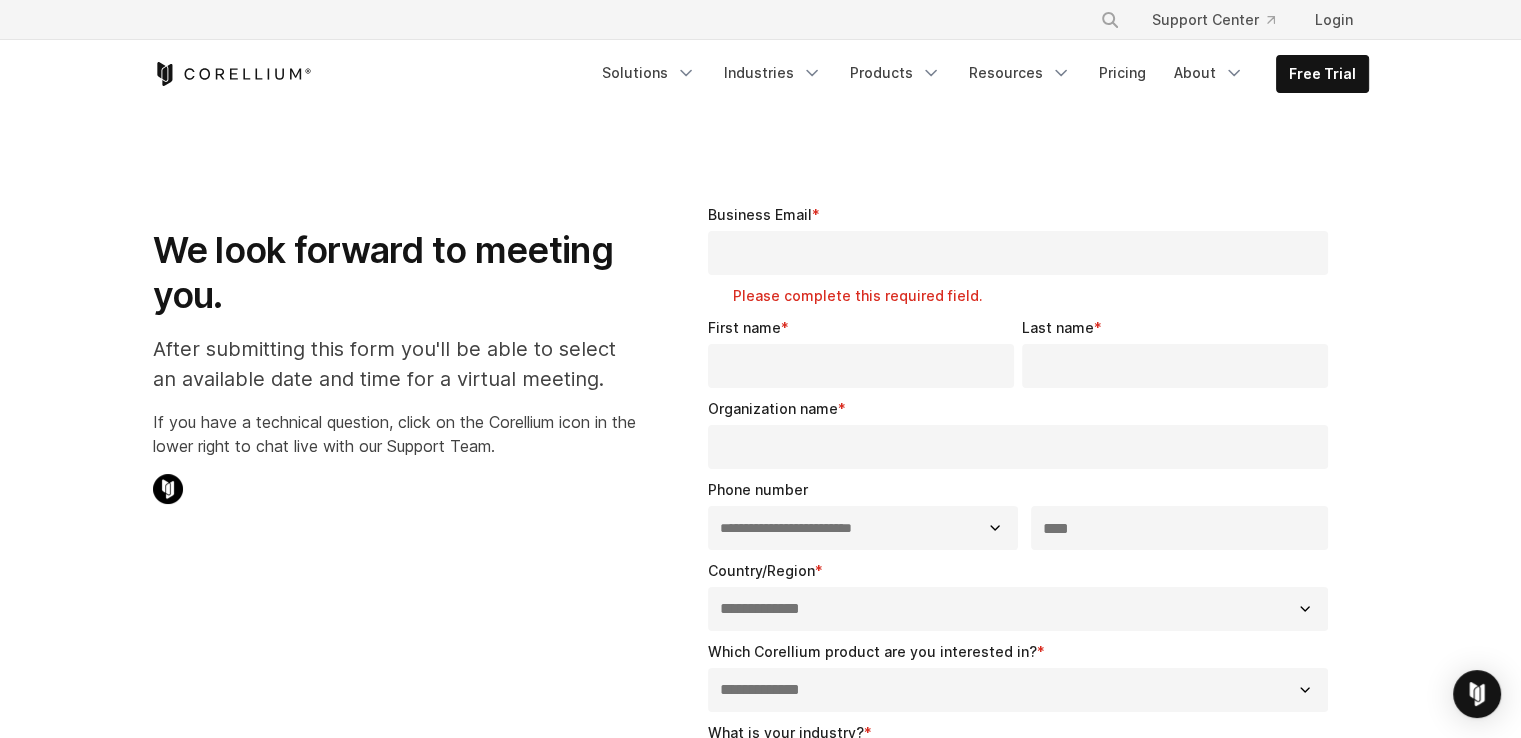 click on "Business Email *" at bounding box center [1018, 253] 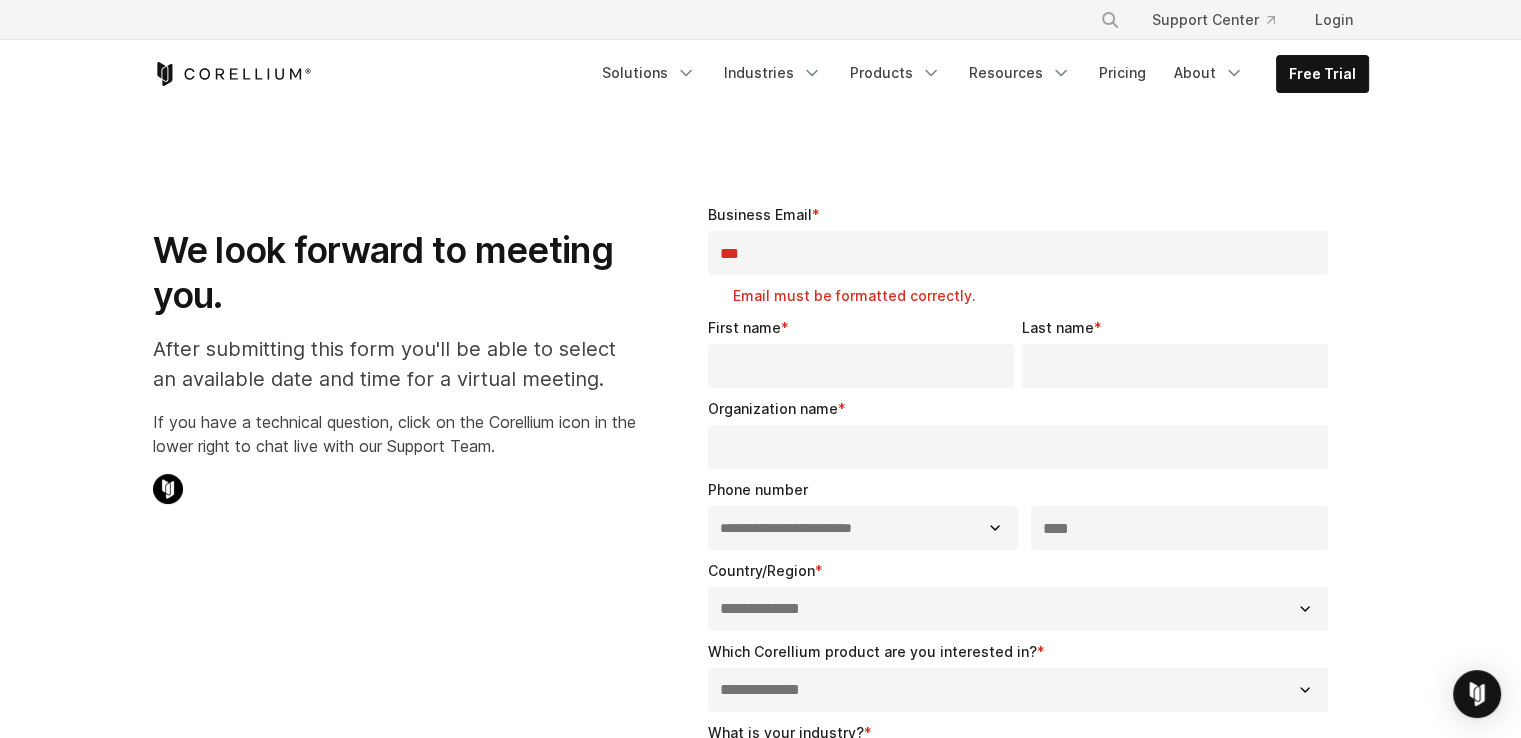 click on "Business Email * *** Email must be formatted correctly." at bounding box center [1022, 260] 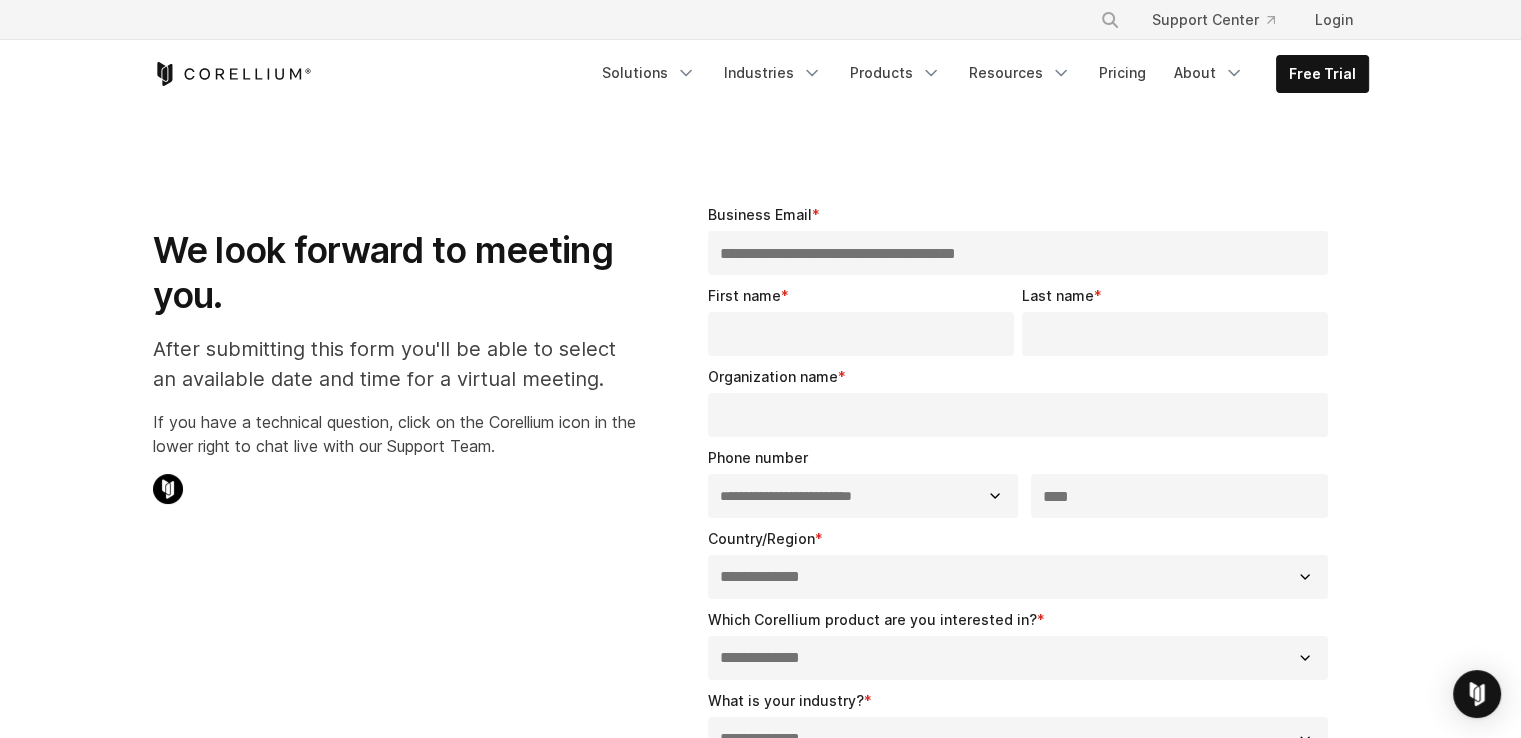 click on "First name *" at bounding box center [865, 320] 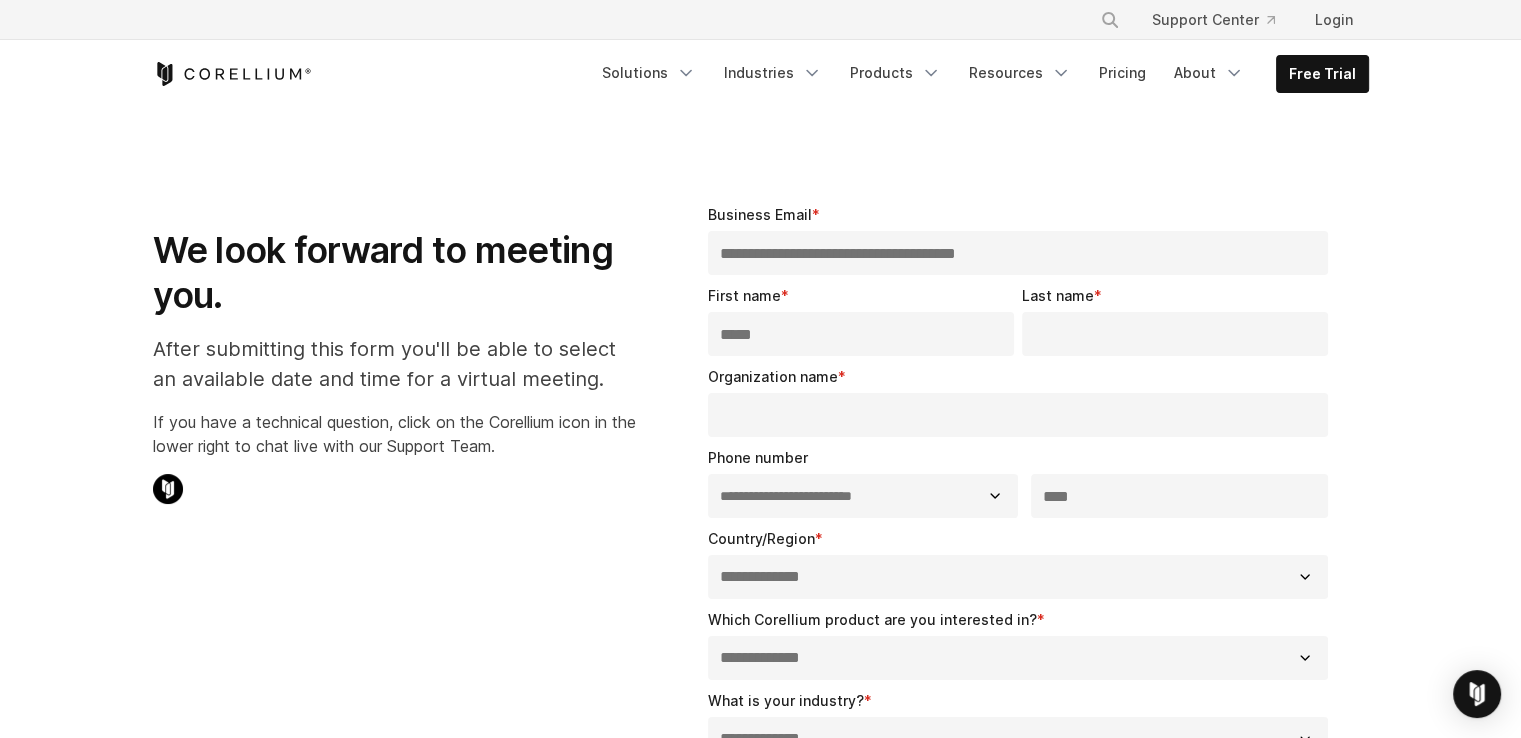 type on "*****" 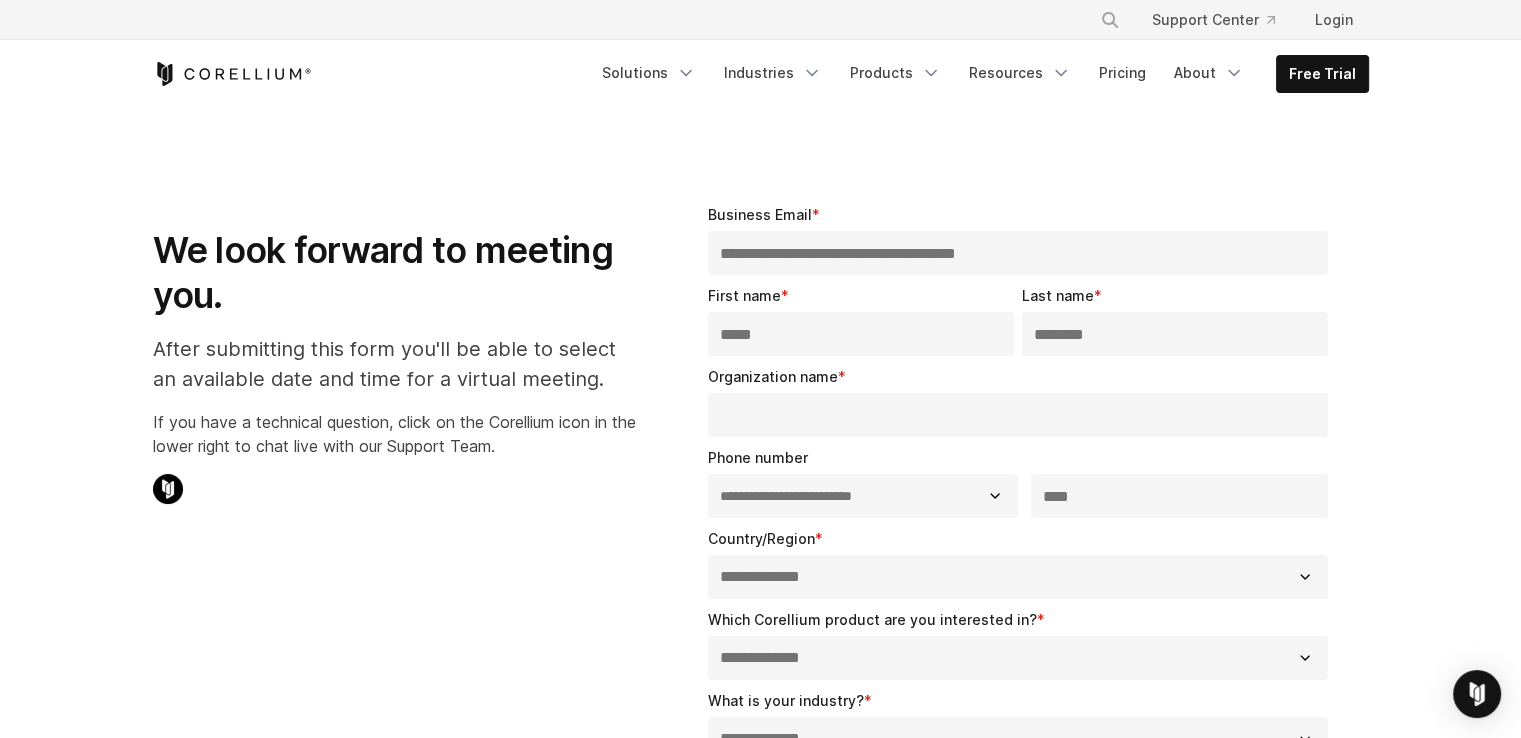 type on "********" 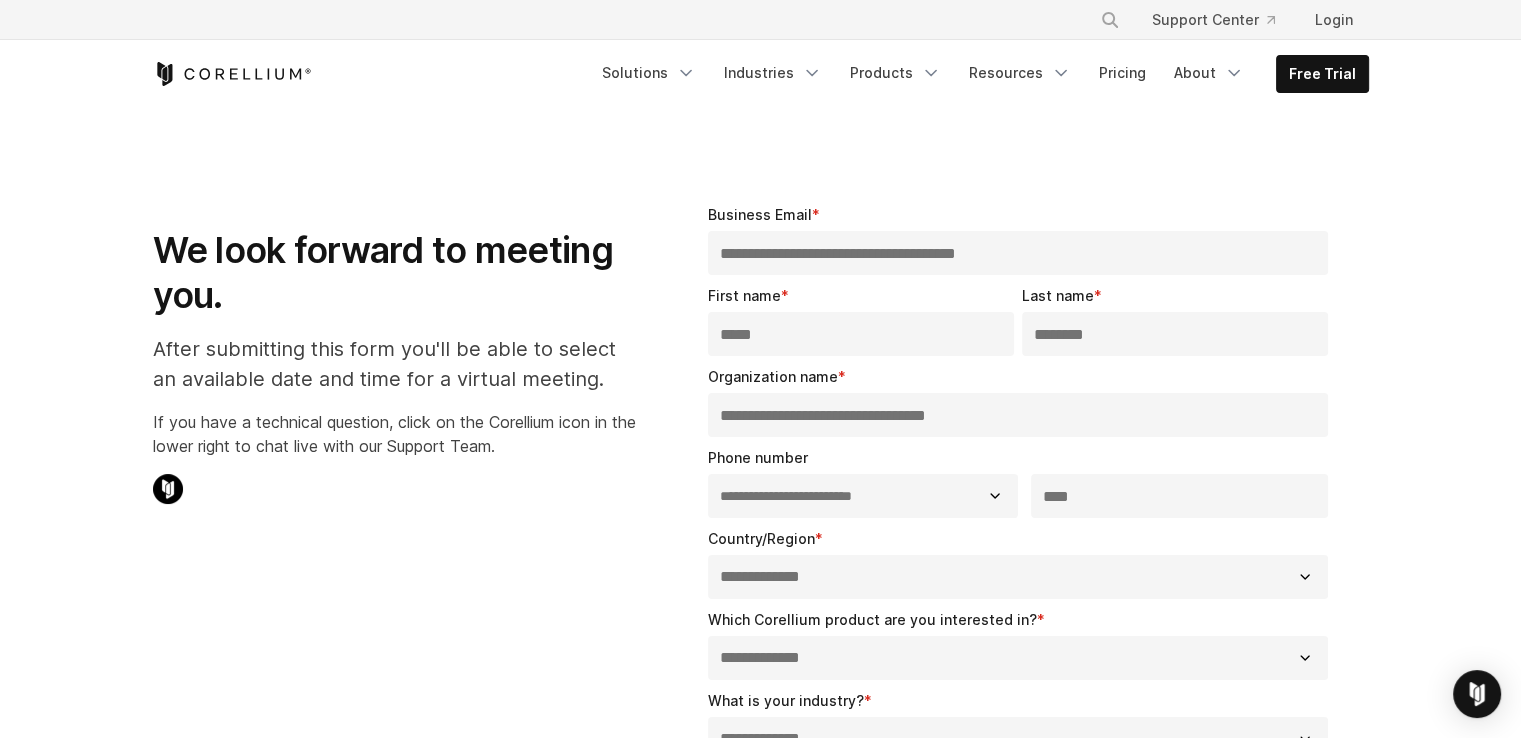type on "**********" 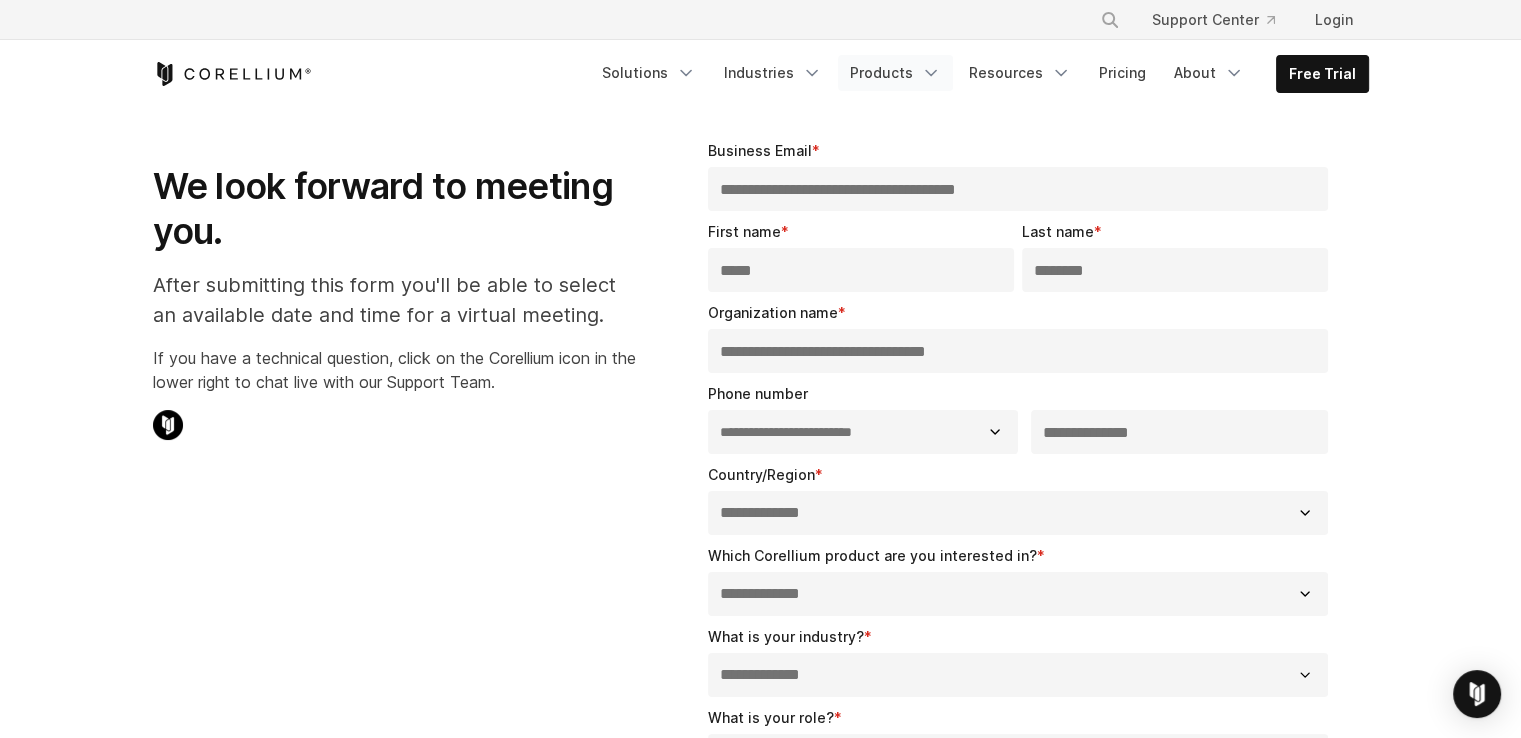 scroll, scrollTop: 100, scrollLeft: 0, axis: vertical 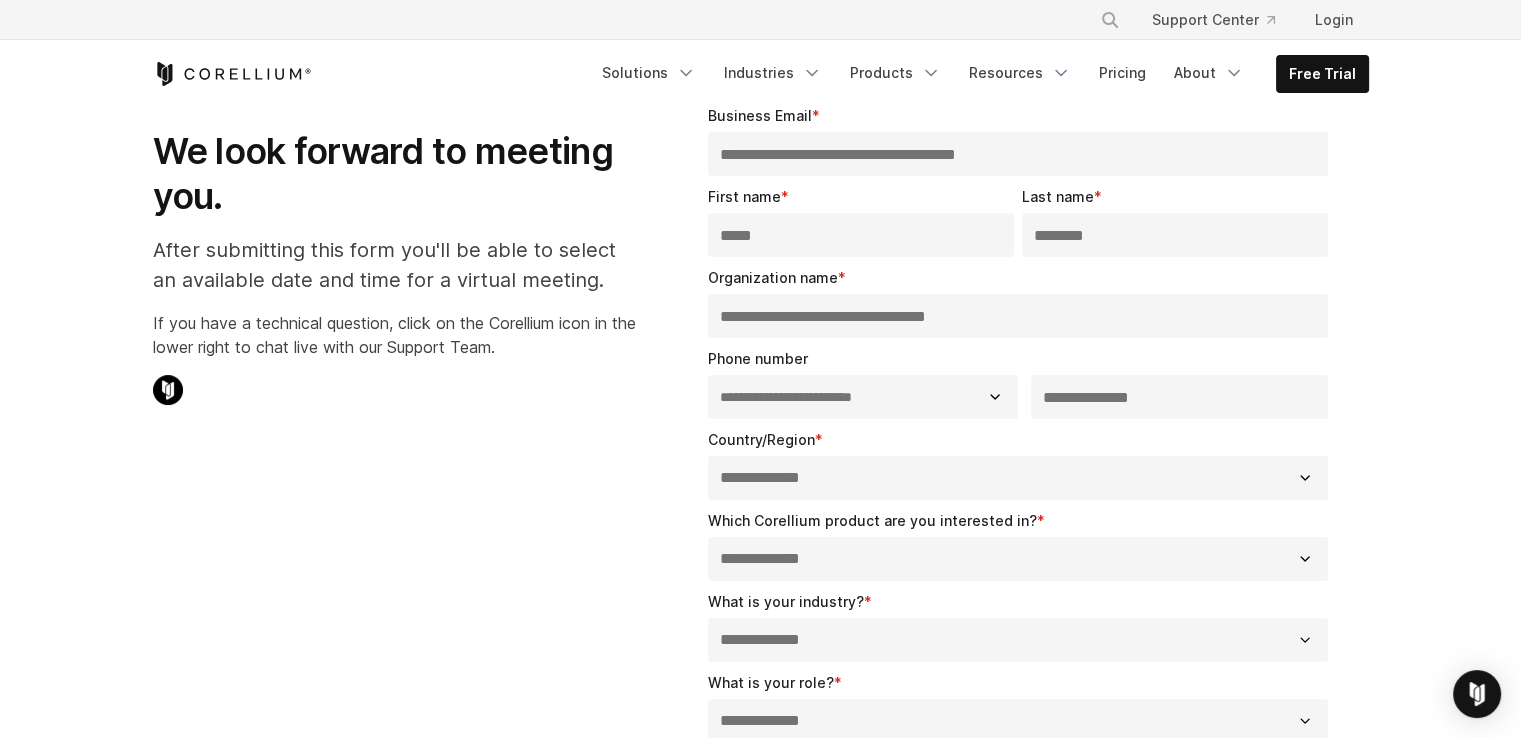 type on "**********" 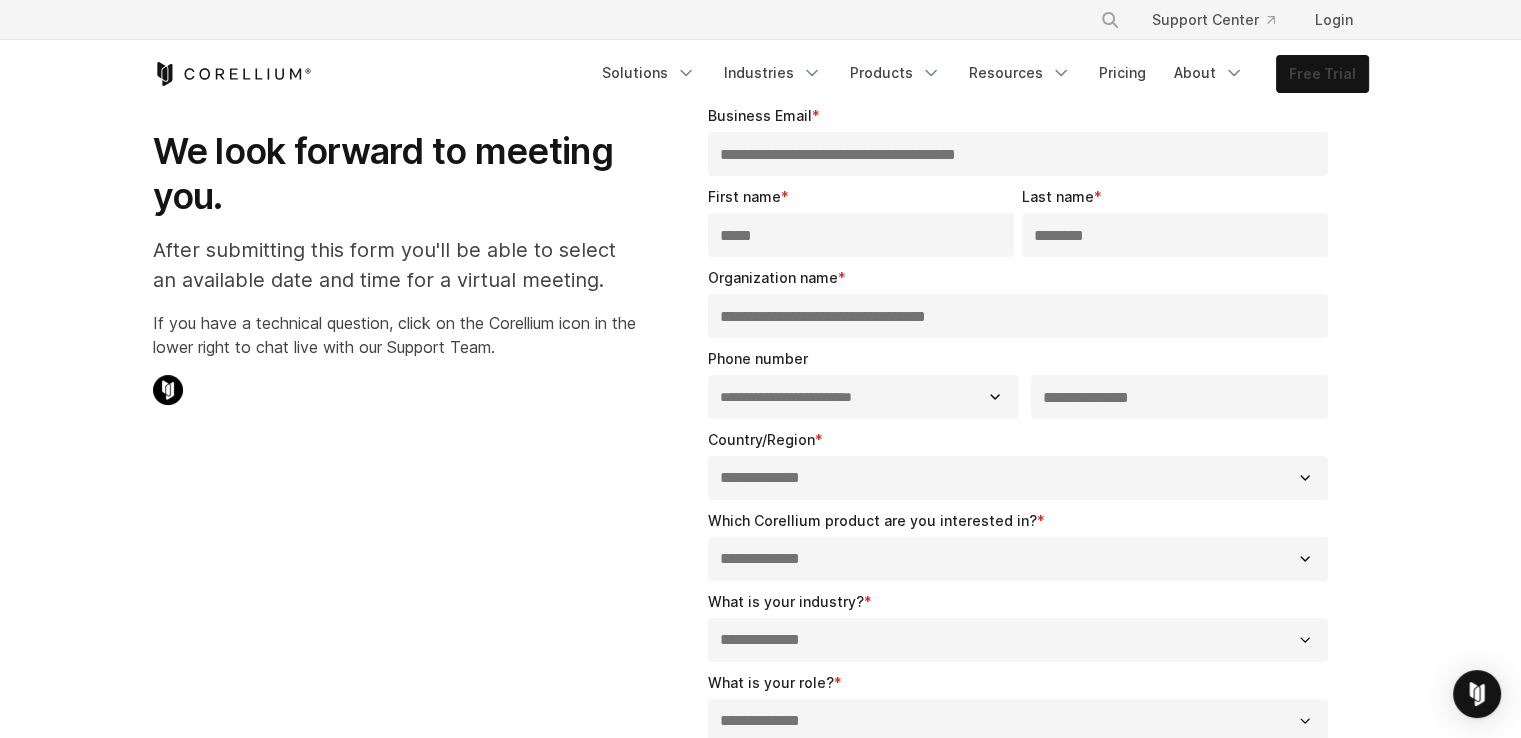click on "Free Trial" at bounding box center (1322, 74) 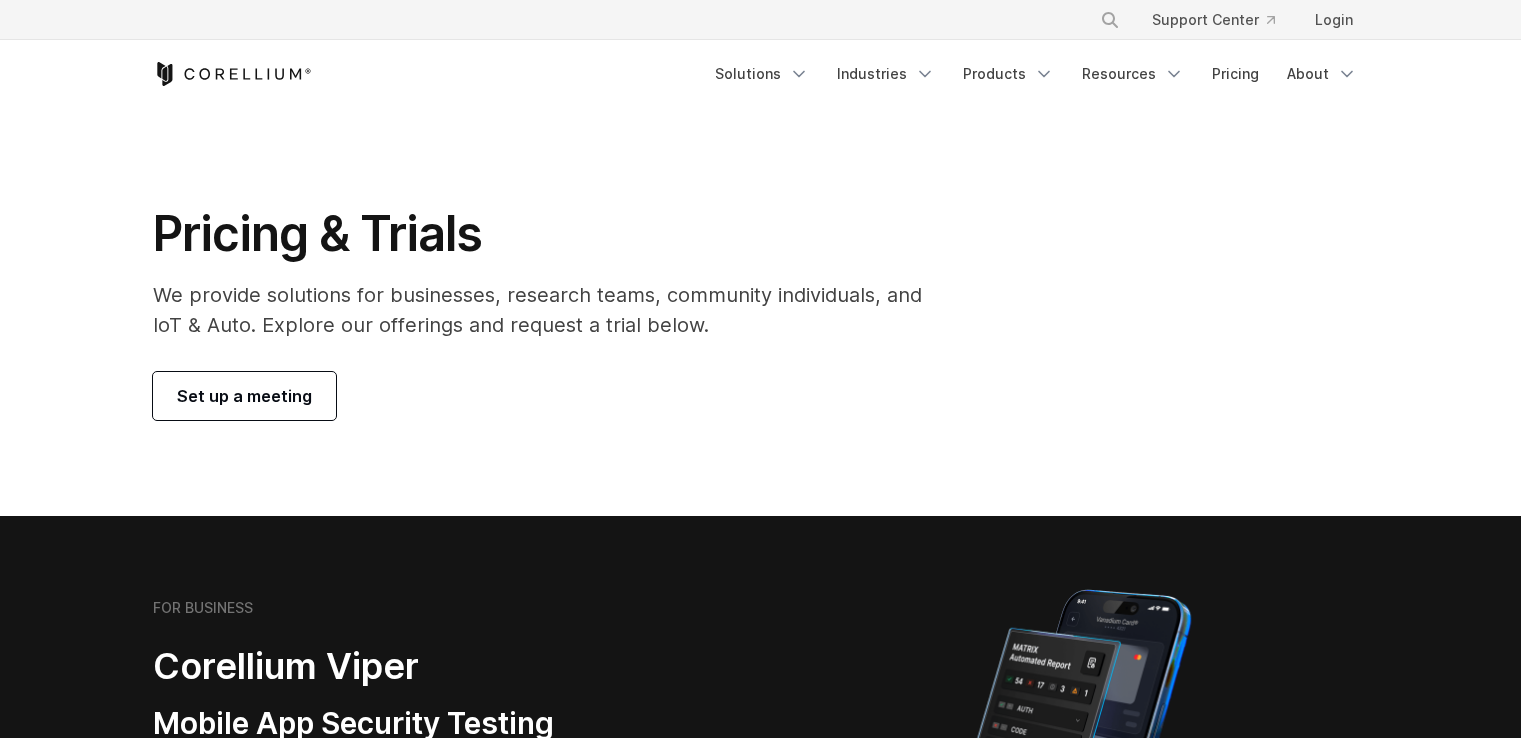 scroll, scrollTop: 0, scrollLeft: 0, axis: both 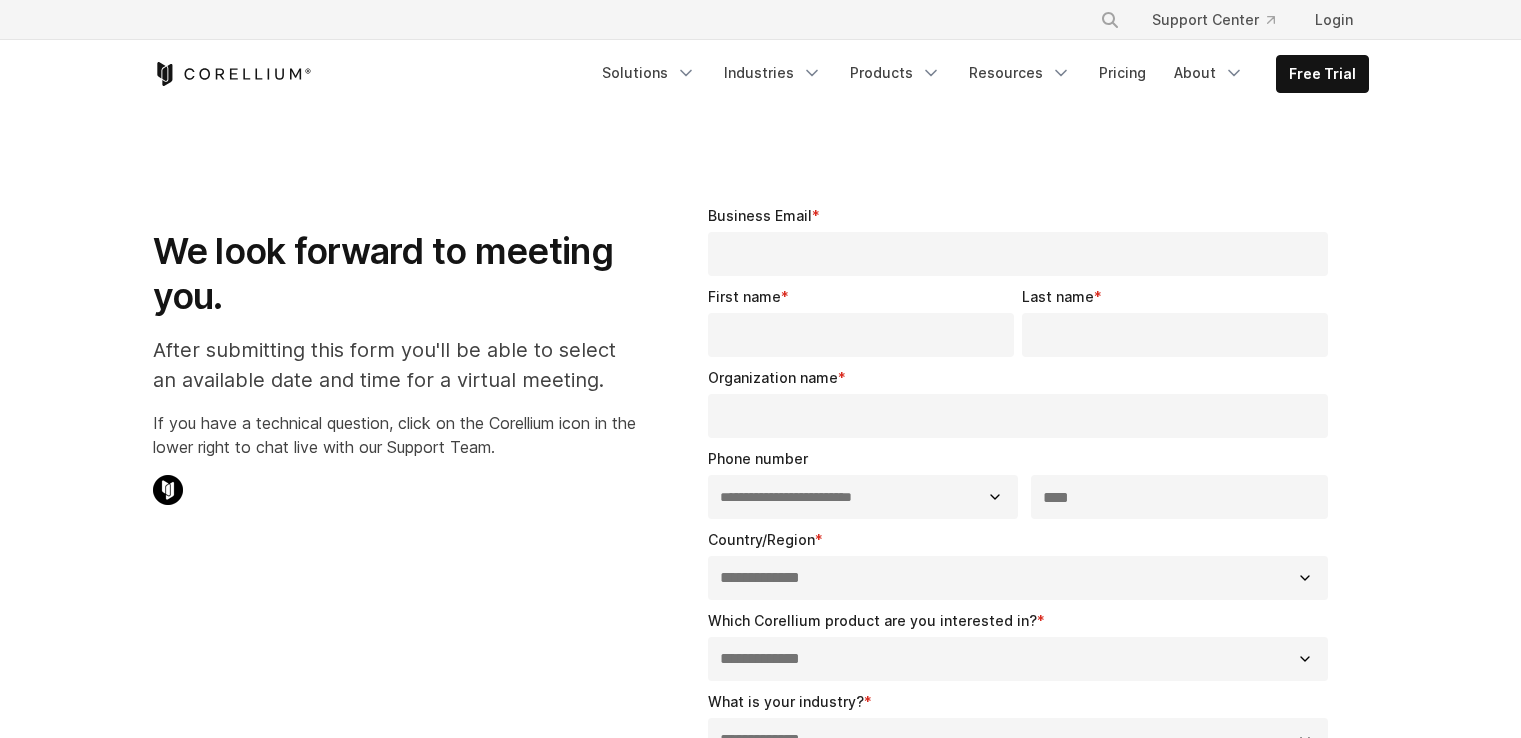 select on "**" 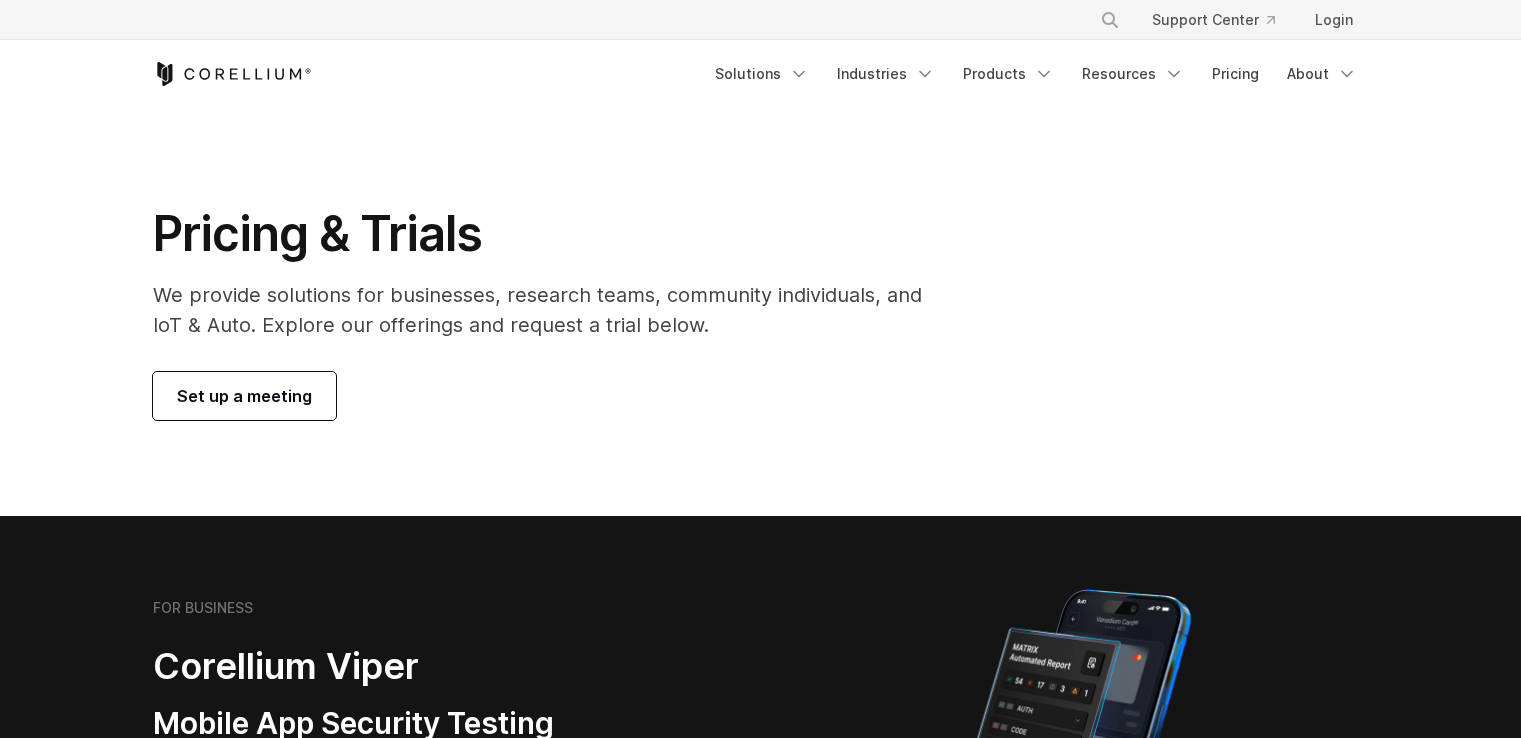 scroll, scrollTop: 0, scrollLeft: 0, axis: both 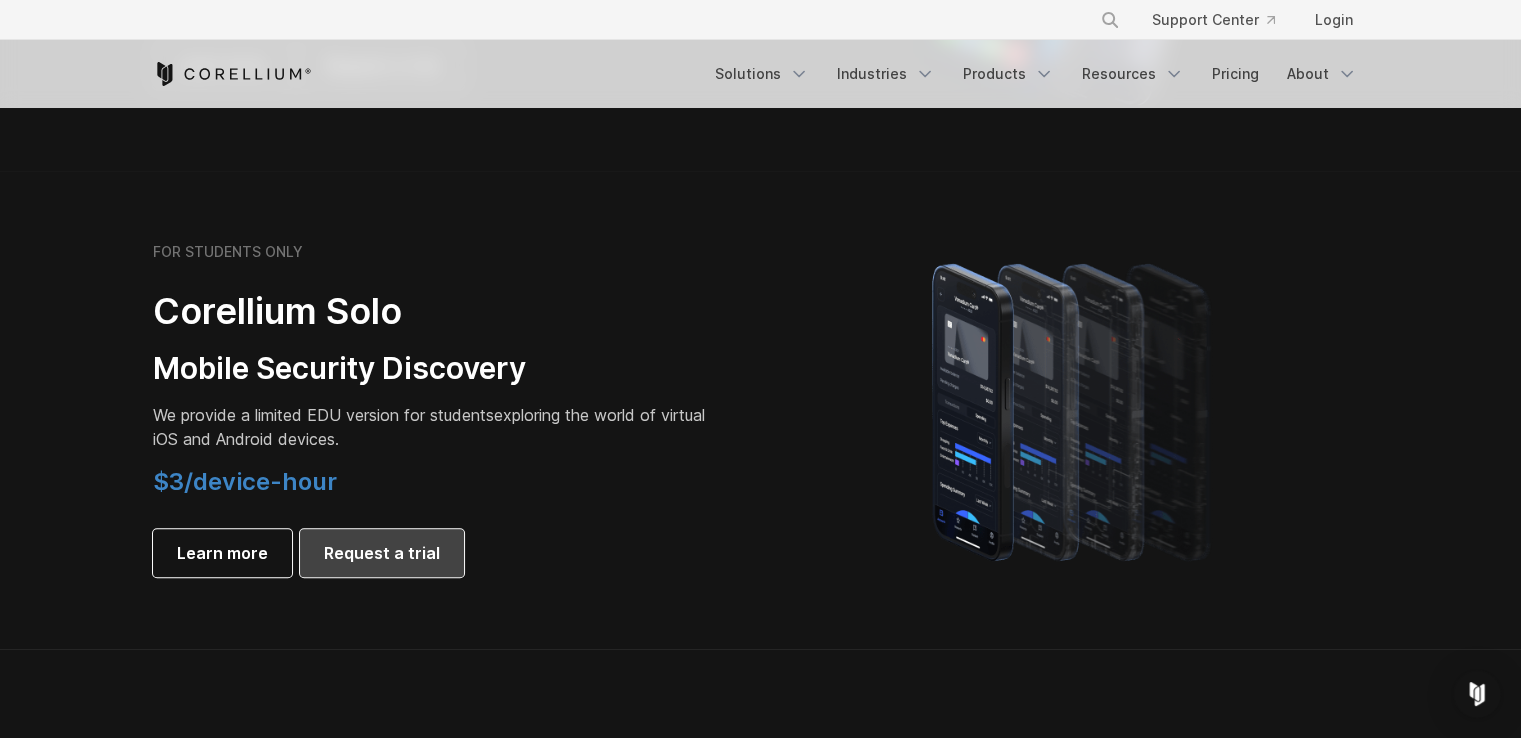 click on "Request a trial" at bounding box center (382, 553) 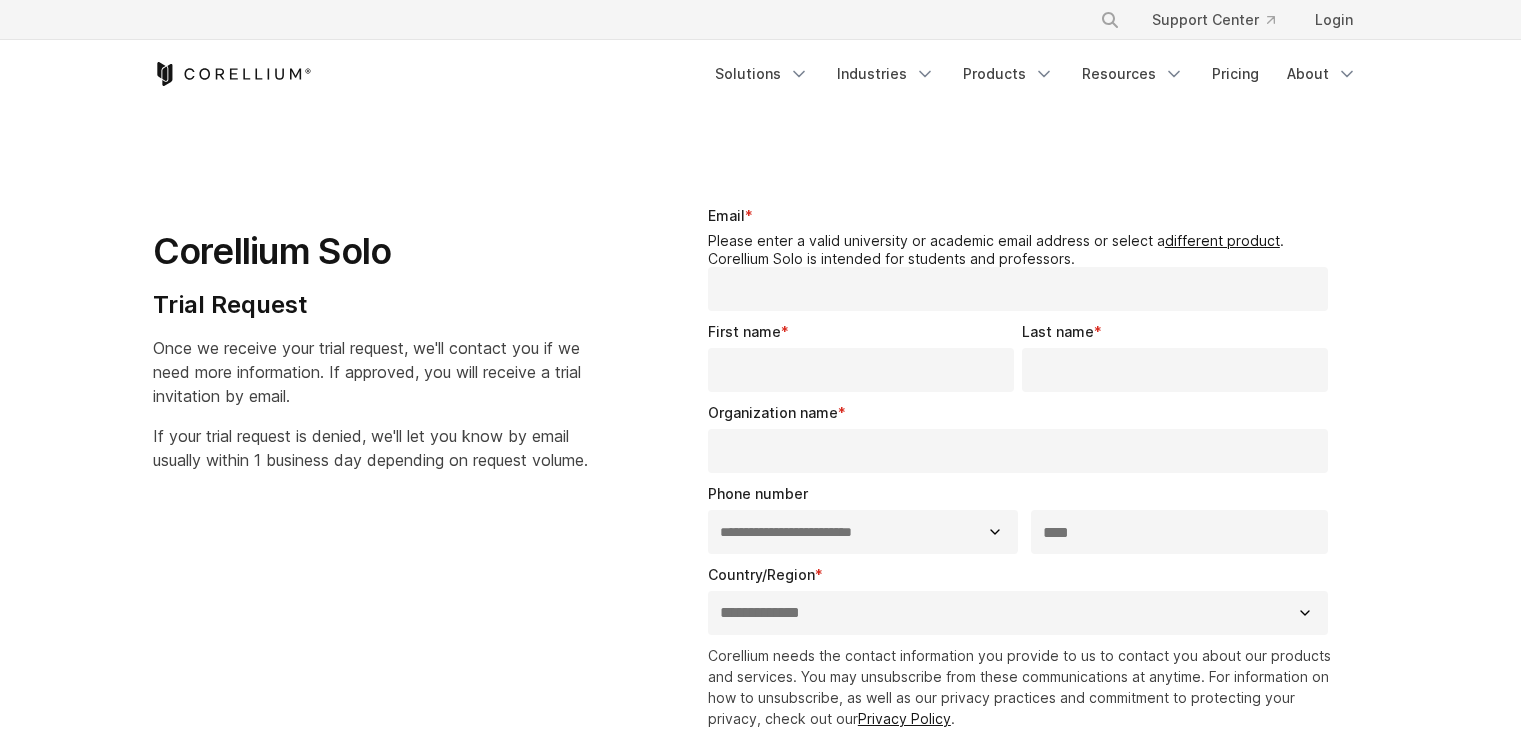 select on "**" 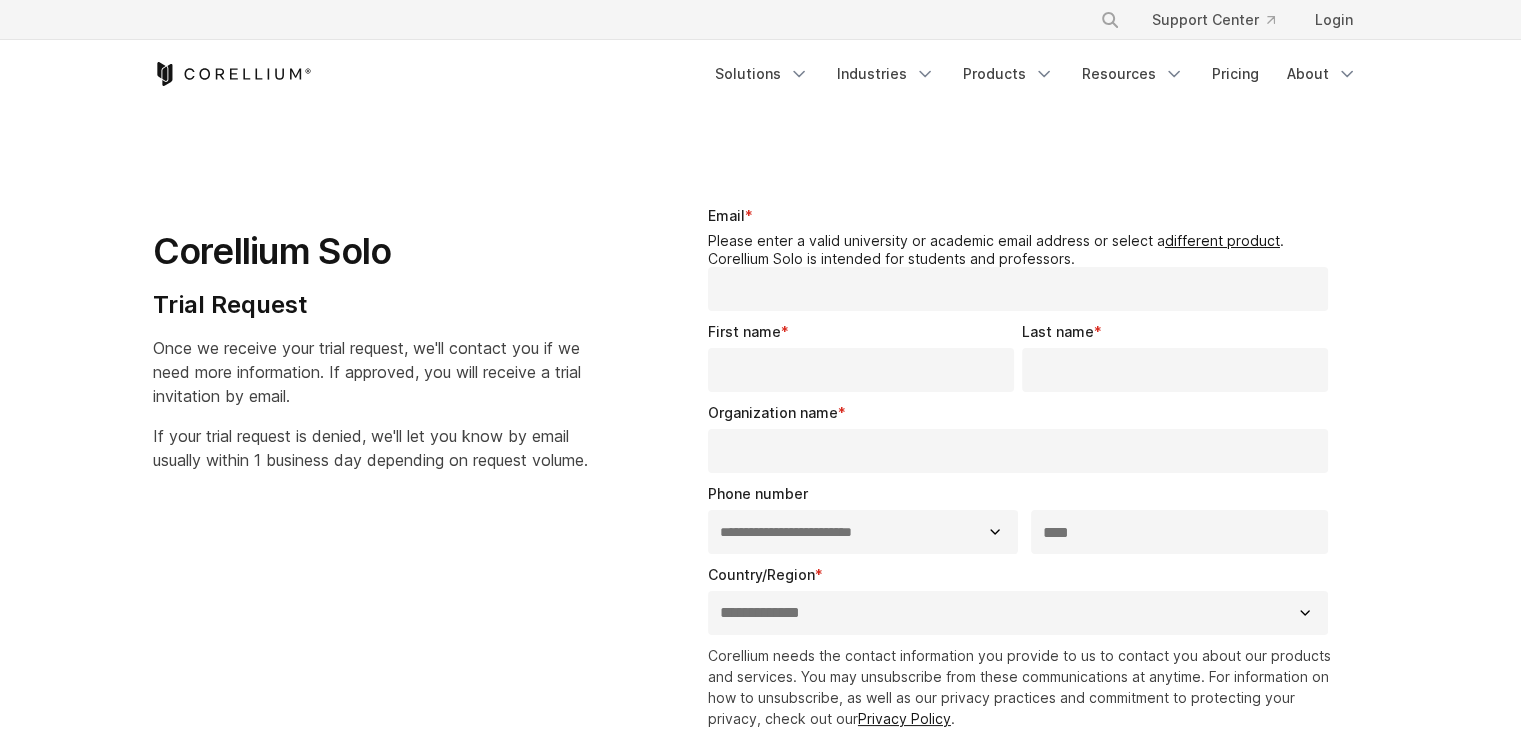 scroll, scrollTop: 0, scrollLeft: 0, axis: both 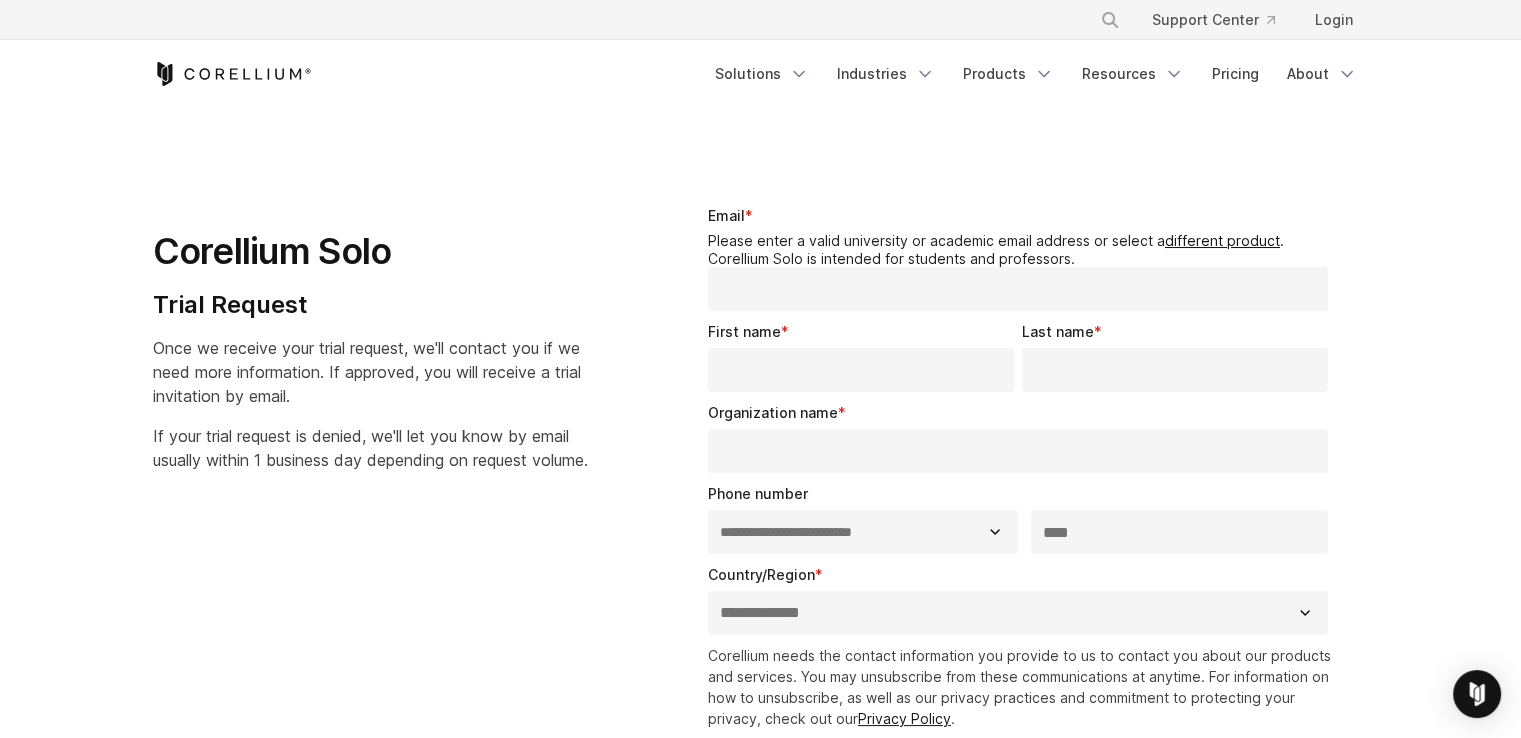 click on "Email *" at bounding box center (1018, 289) 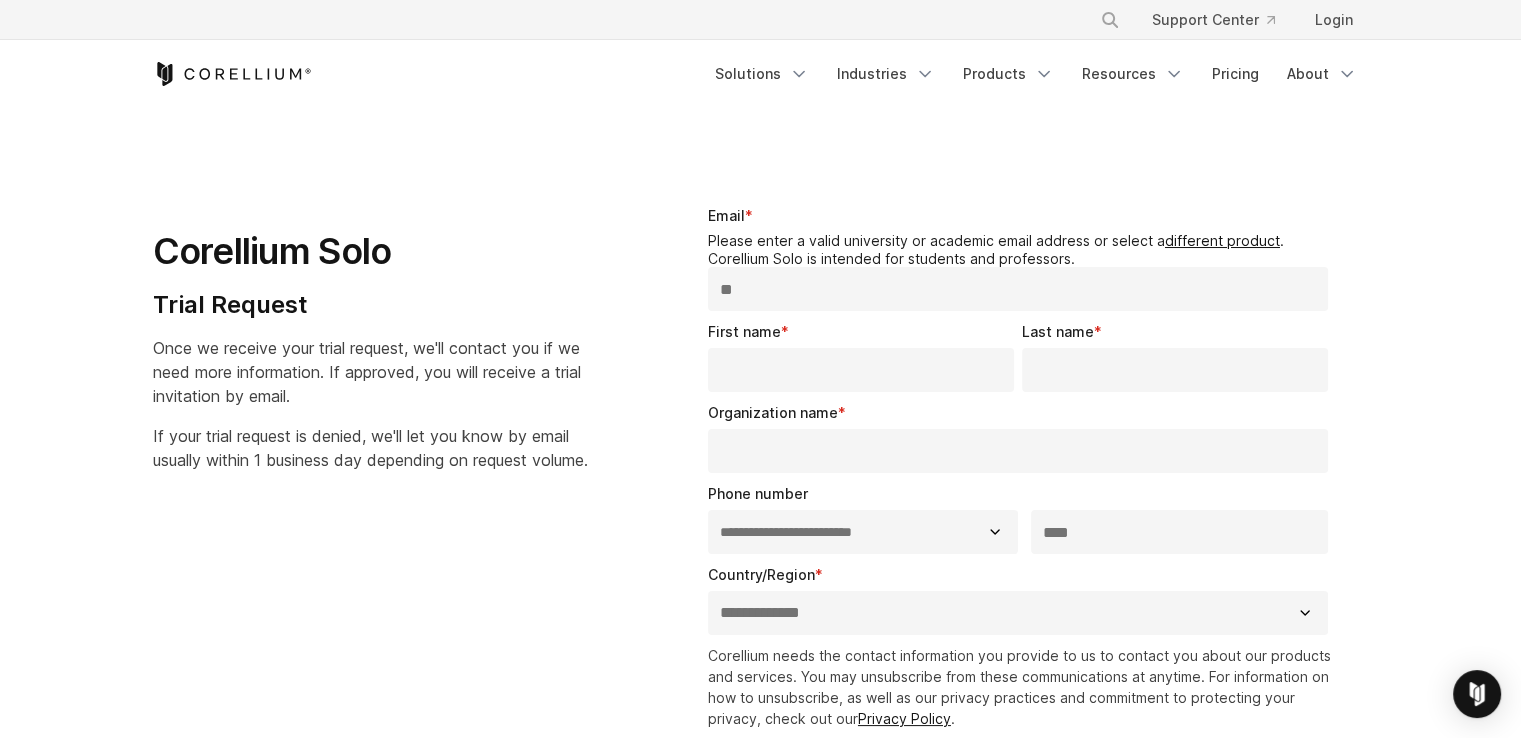 type on "*" 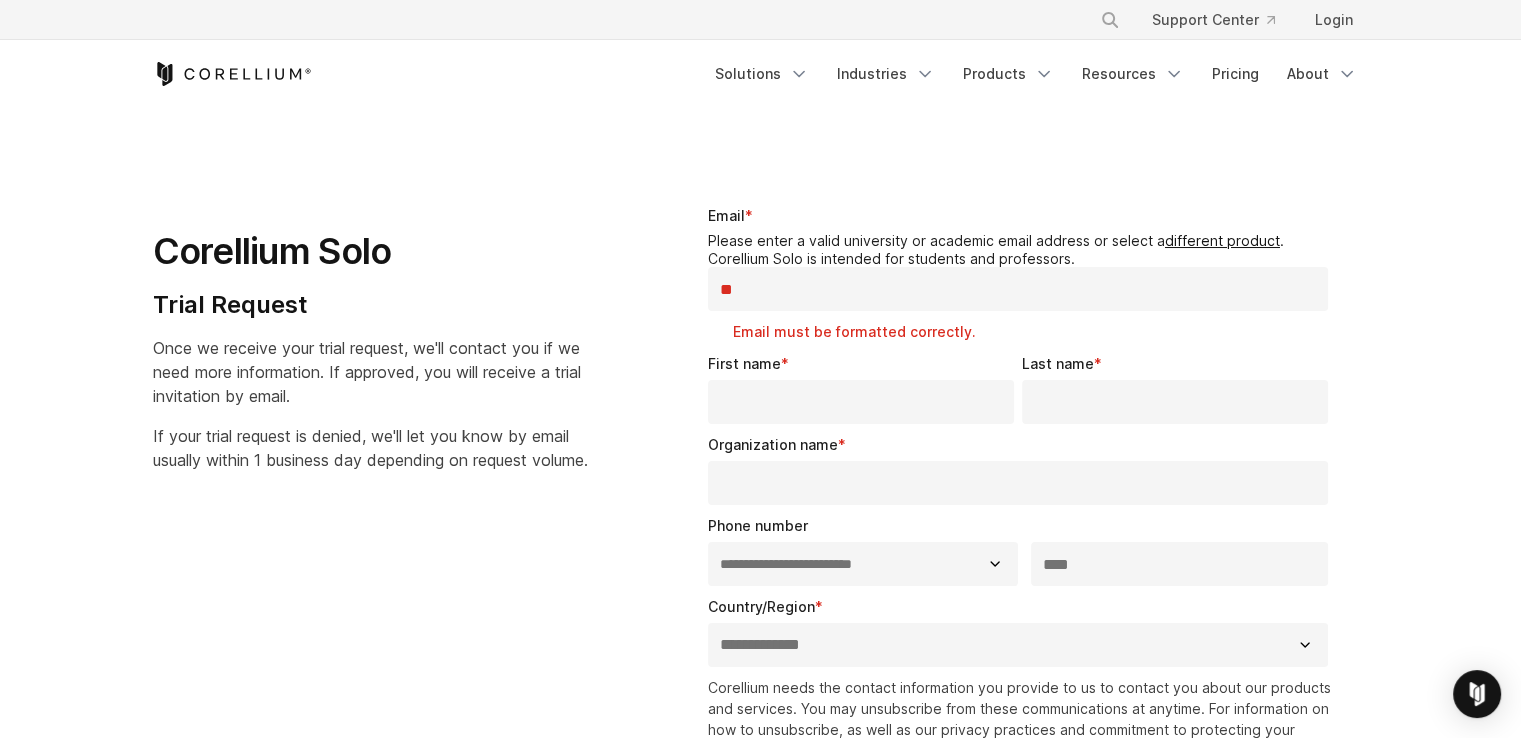 type on "**********" 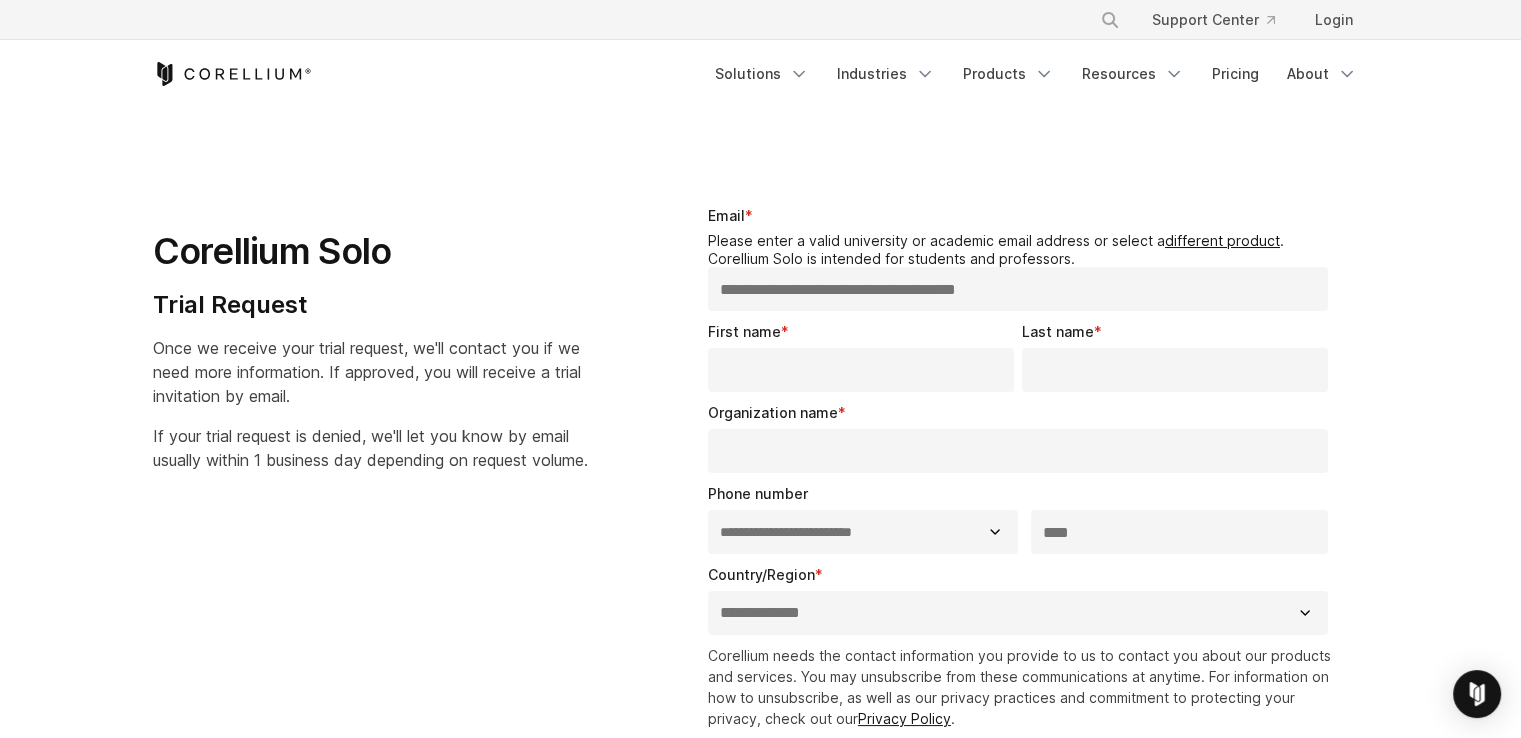 click on "First name *" at bounding box center [861, 370] 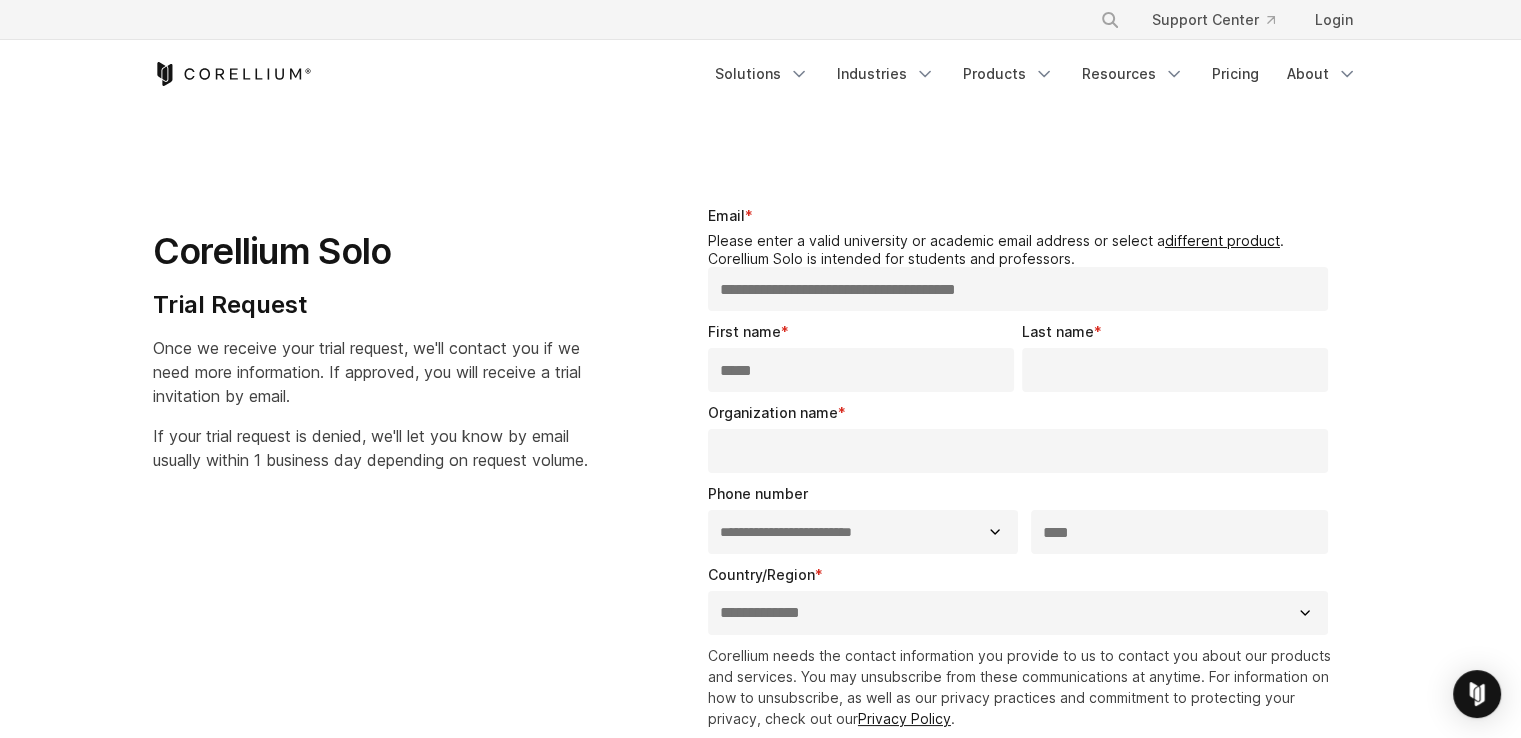 type on "*****" 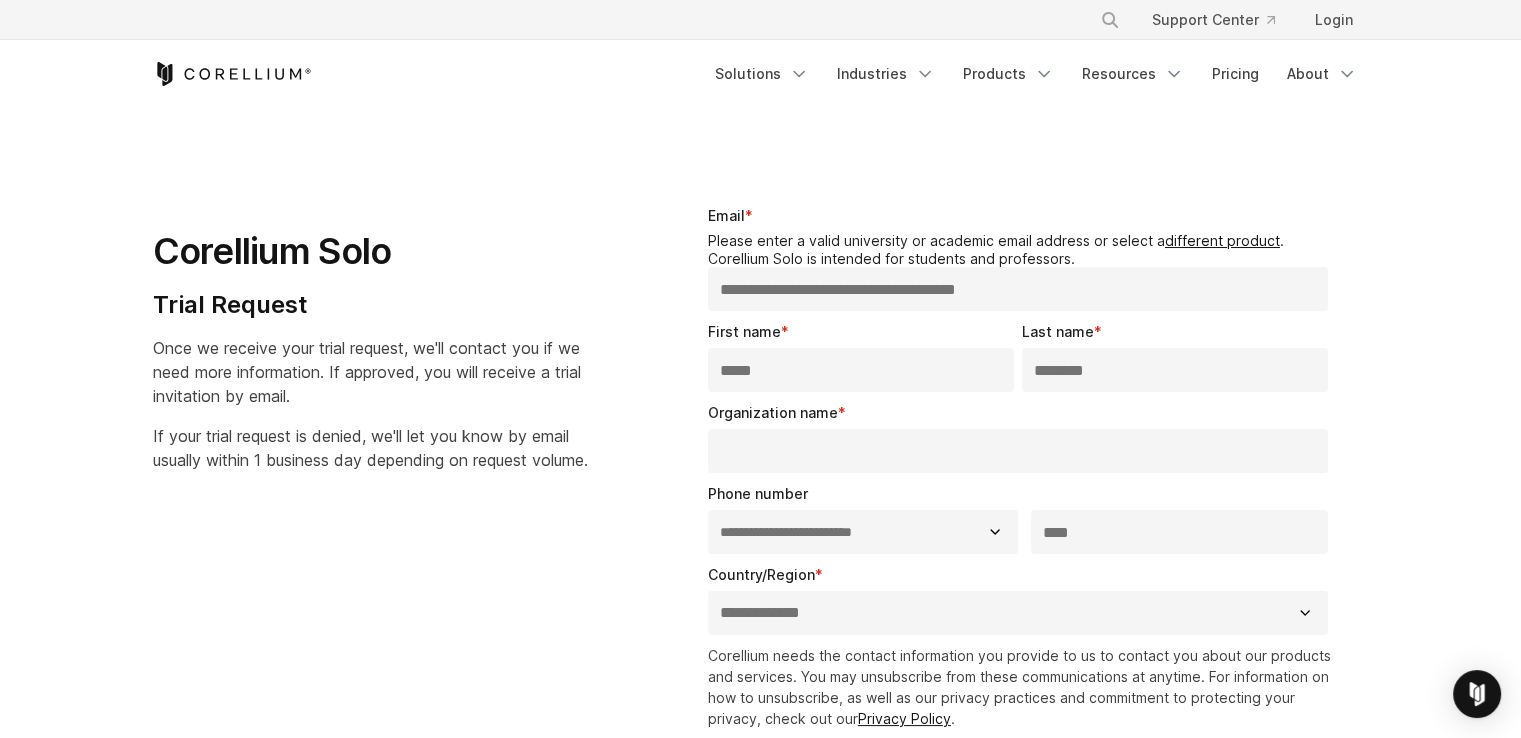type on "********" 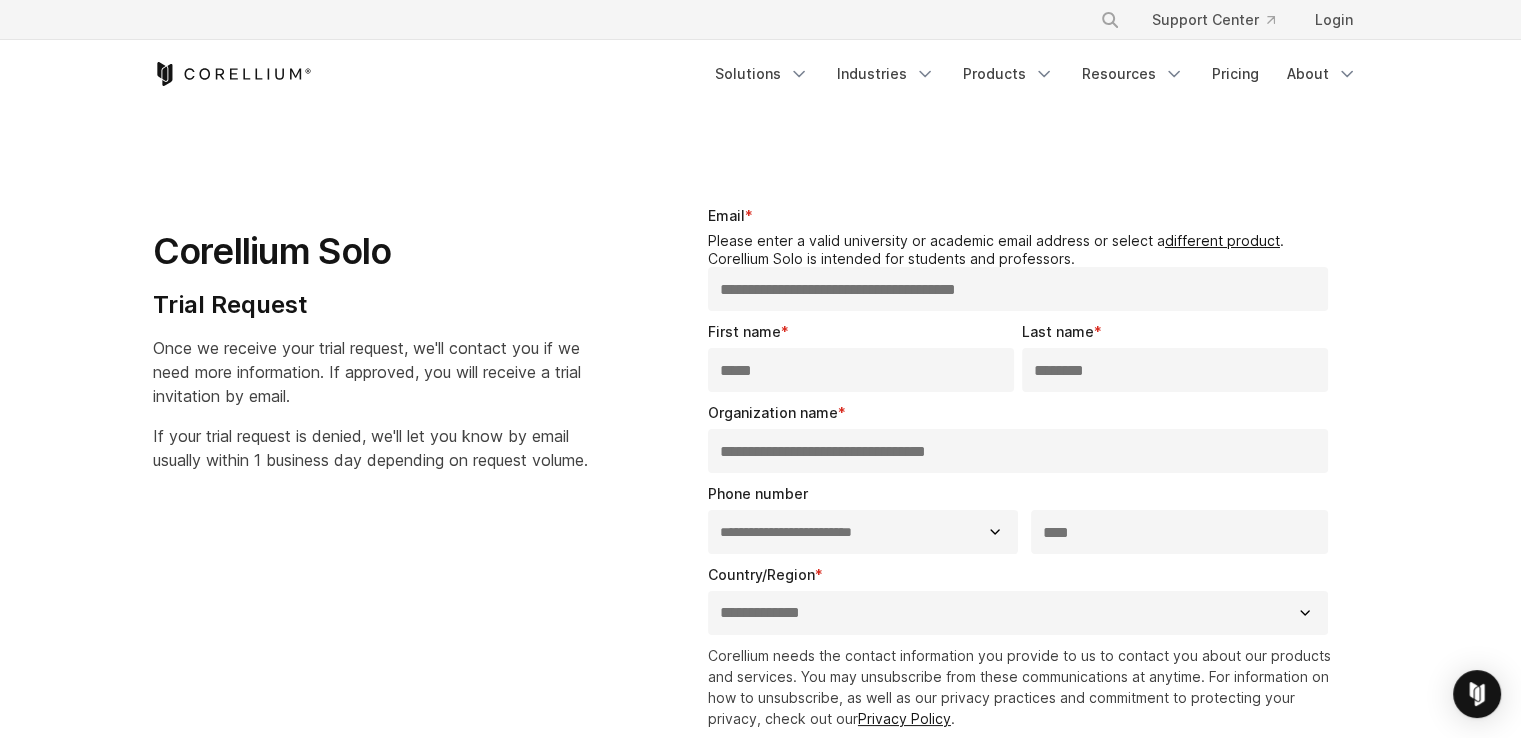 type on "**********" 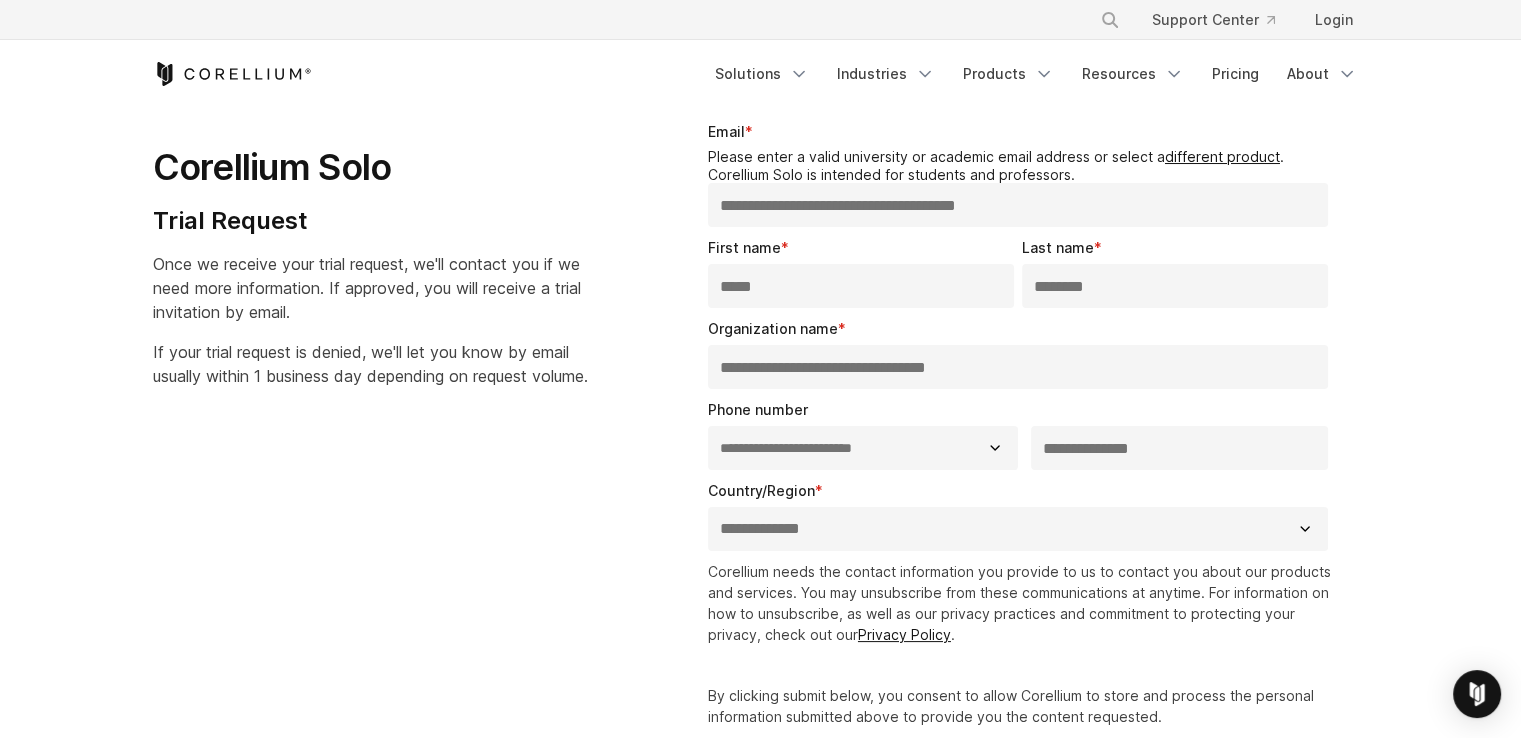 scroll, scrollTop: 300, scrollLeft: 0, axis: vertical 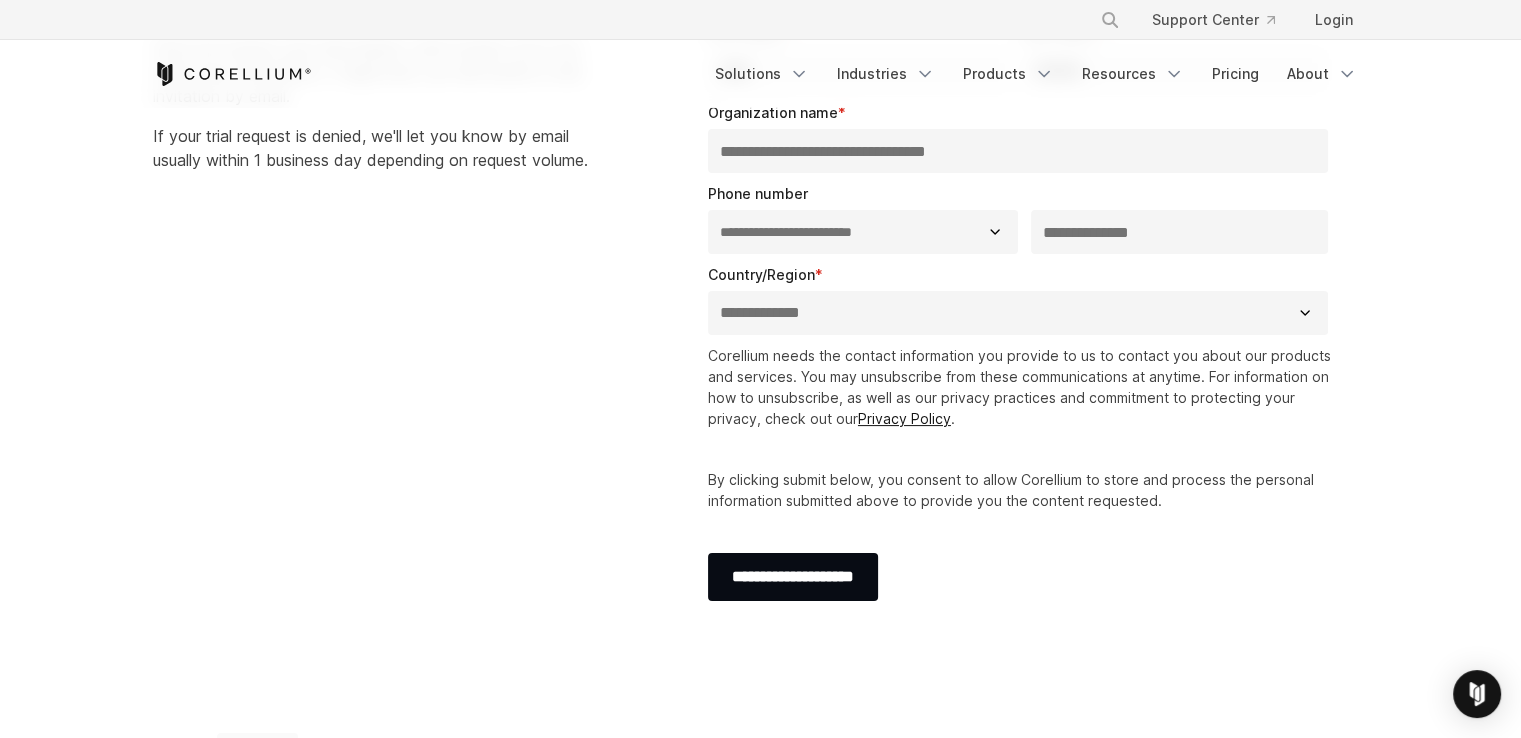 type on "**********" 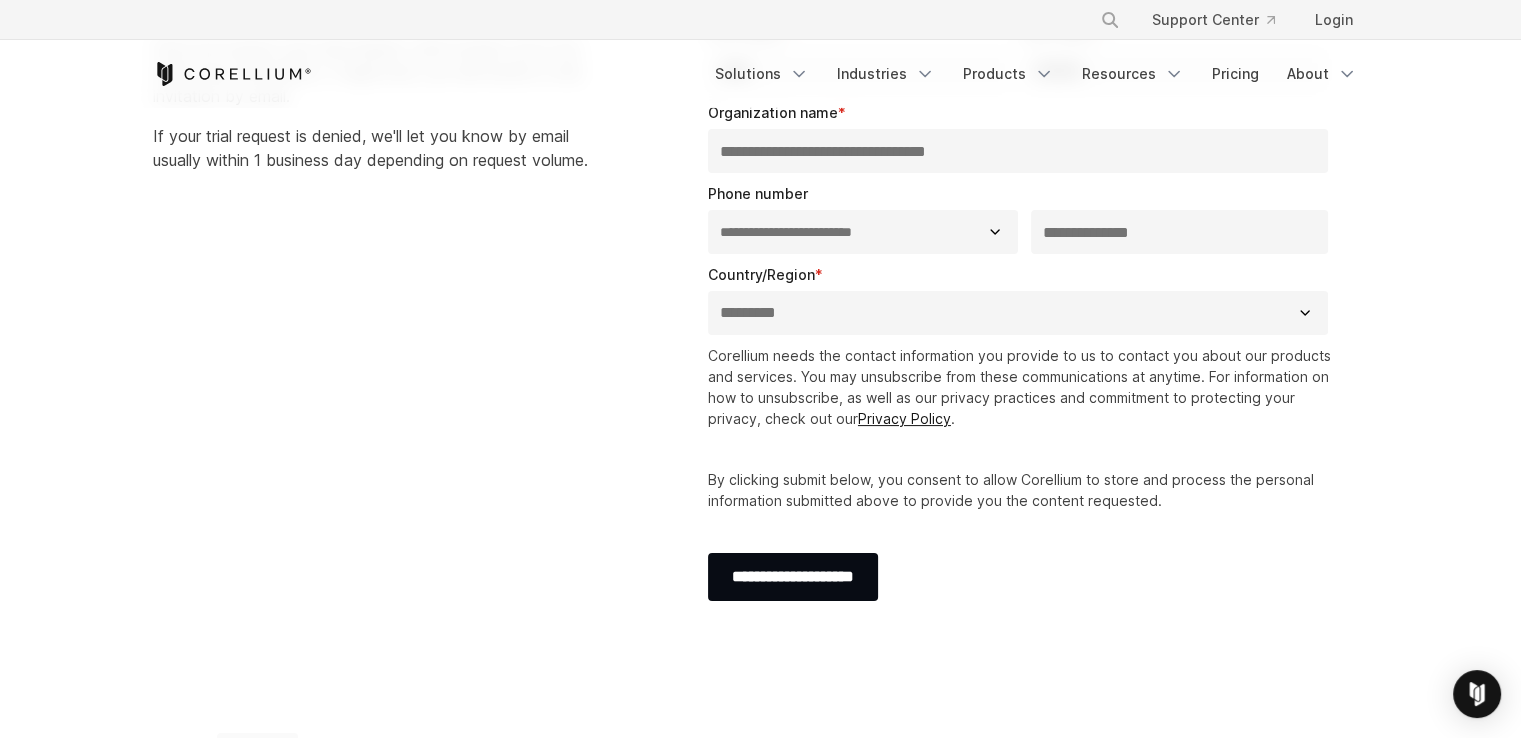 click on "**********" at bounding box center (1018, 313) 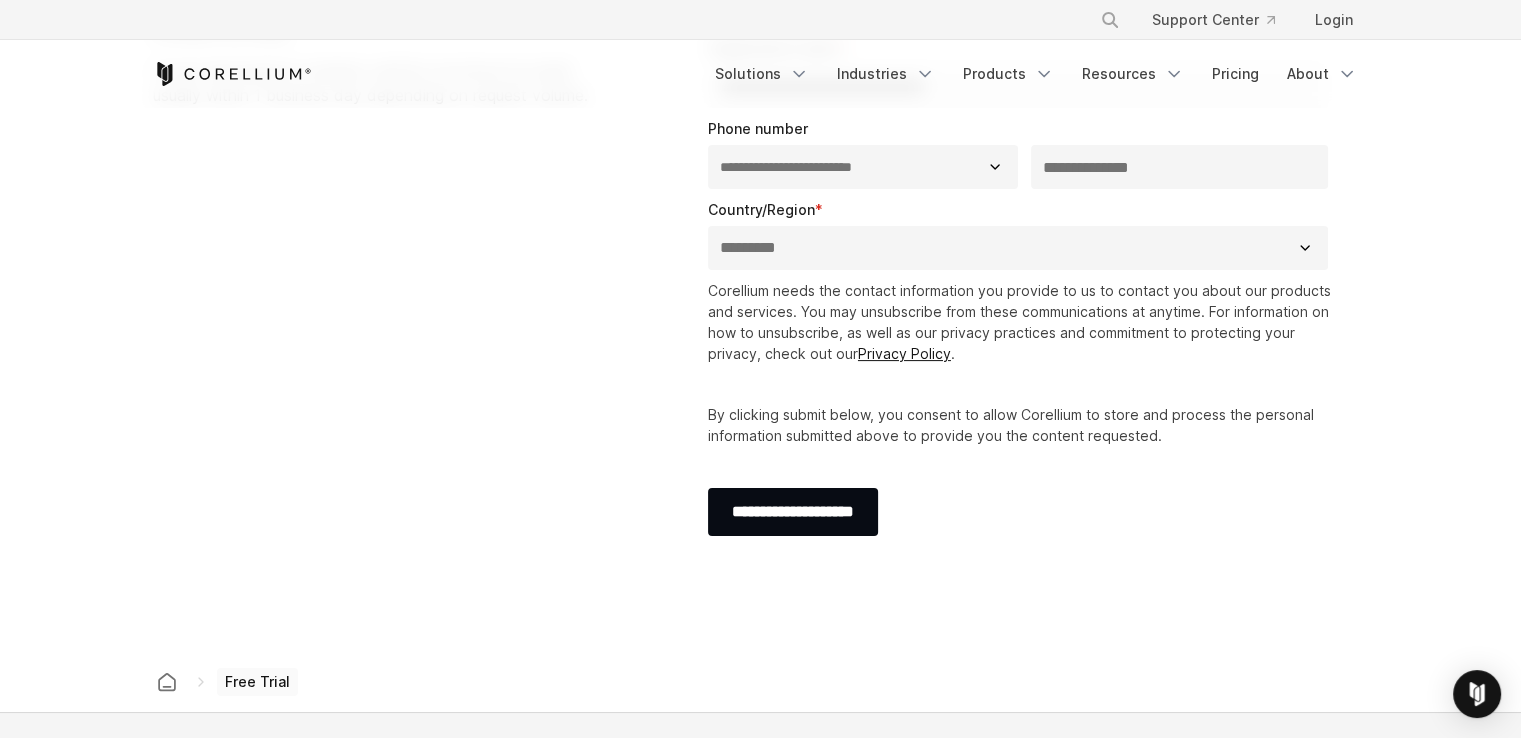 scroll, scrollTop: 400, scrollLeft: 0, axis: vertical 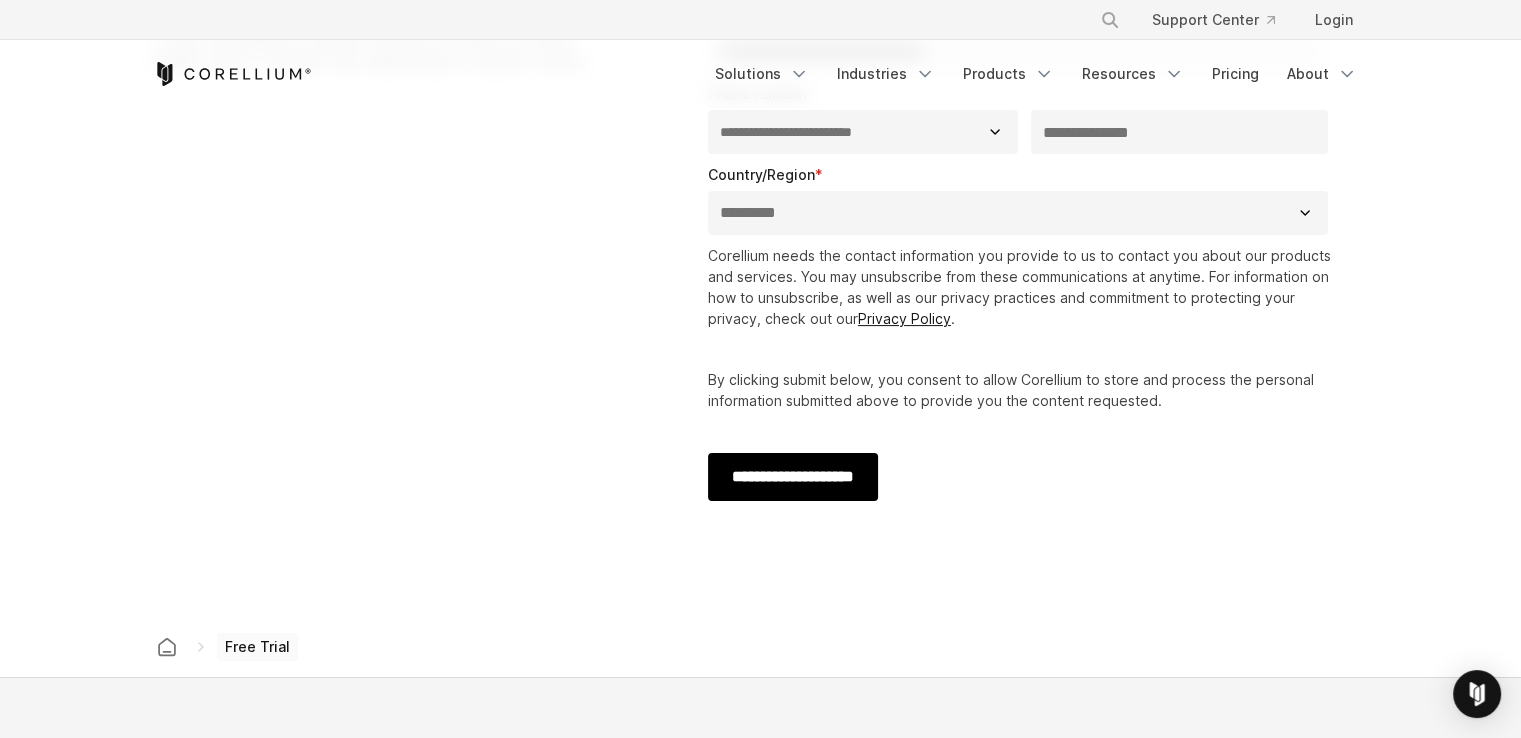 click on "**********" at bounding box center [793, 477] 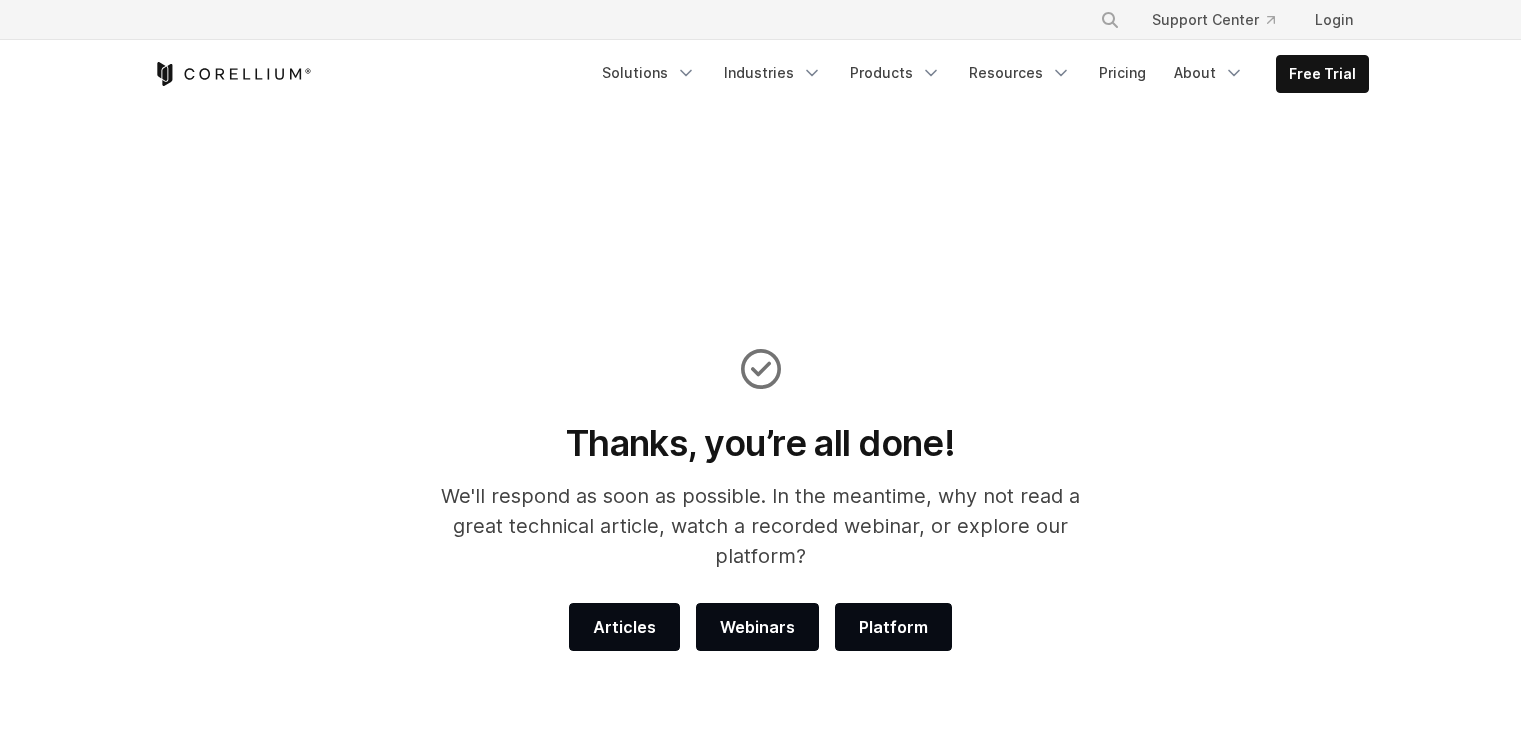 scroll, scrollTop: 0, scrollLeft: 0, axis: both 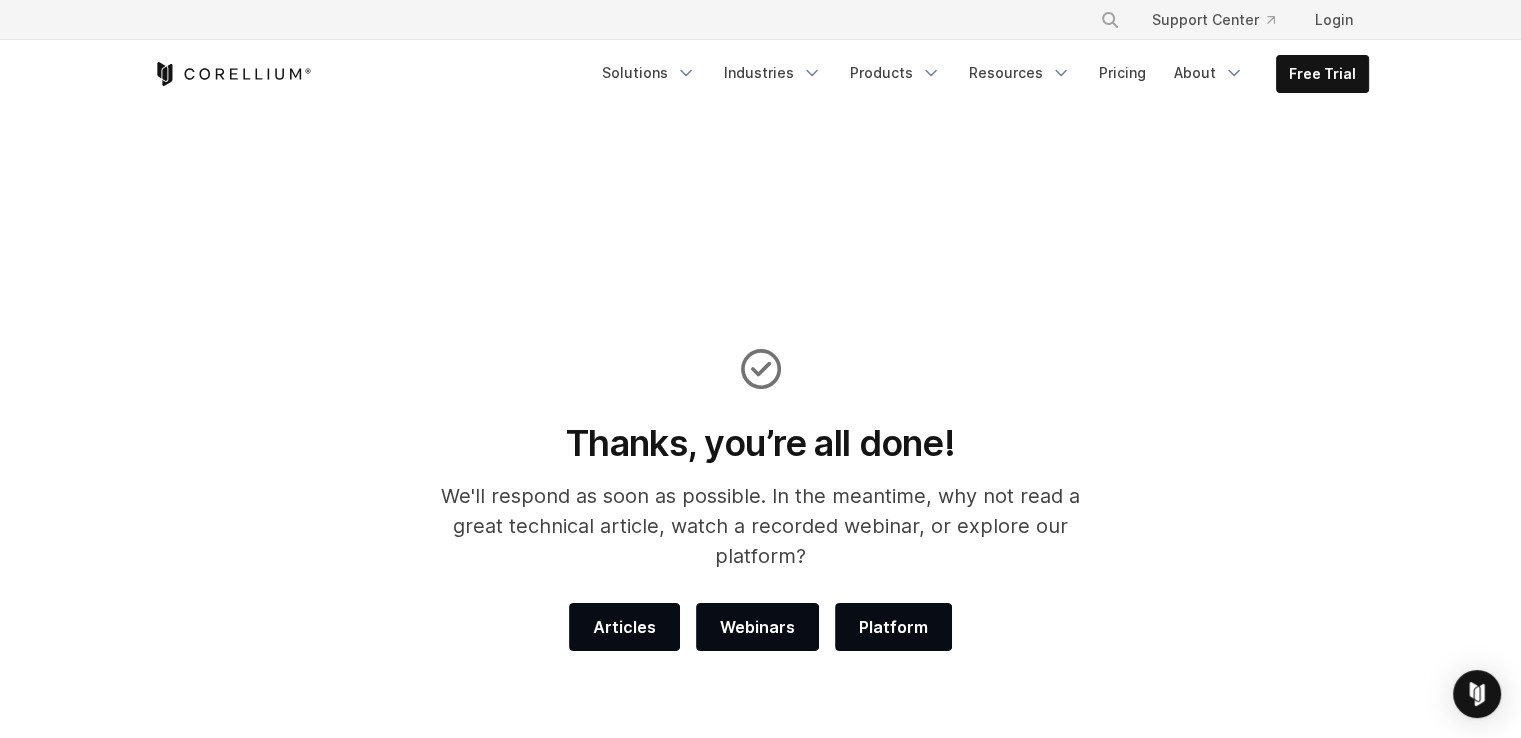 drag, startPoint x: 850, startPoint y: 363, endPoint x: 784, endPoint y: 486, distance: 139.58868 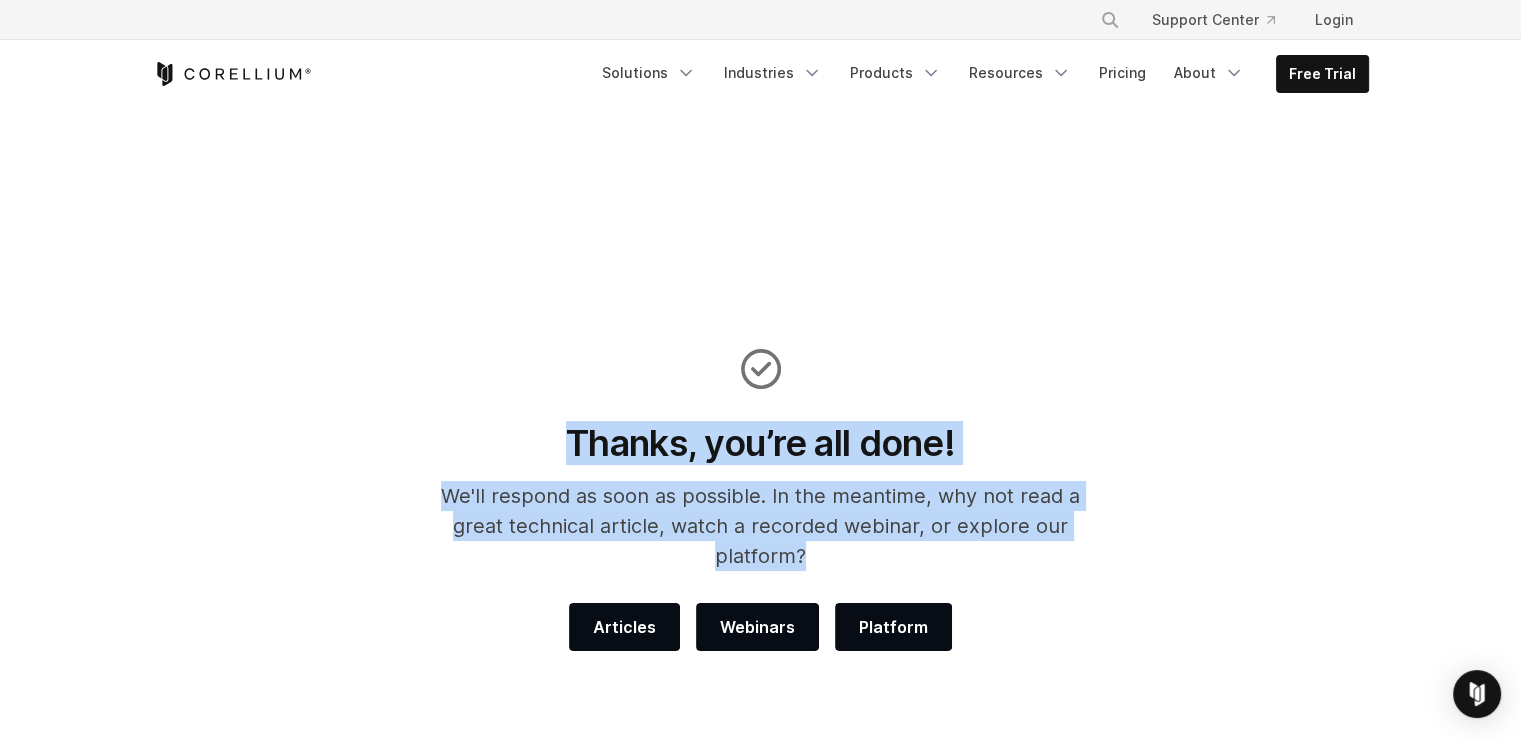 drag, startPoint x: 1097, startPoint y: 529, endPoint x: 460, endPoint y: 444, distance: 642.6461 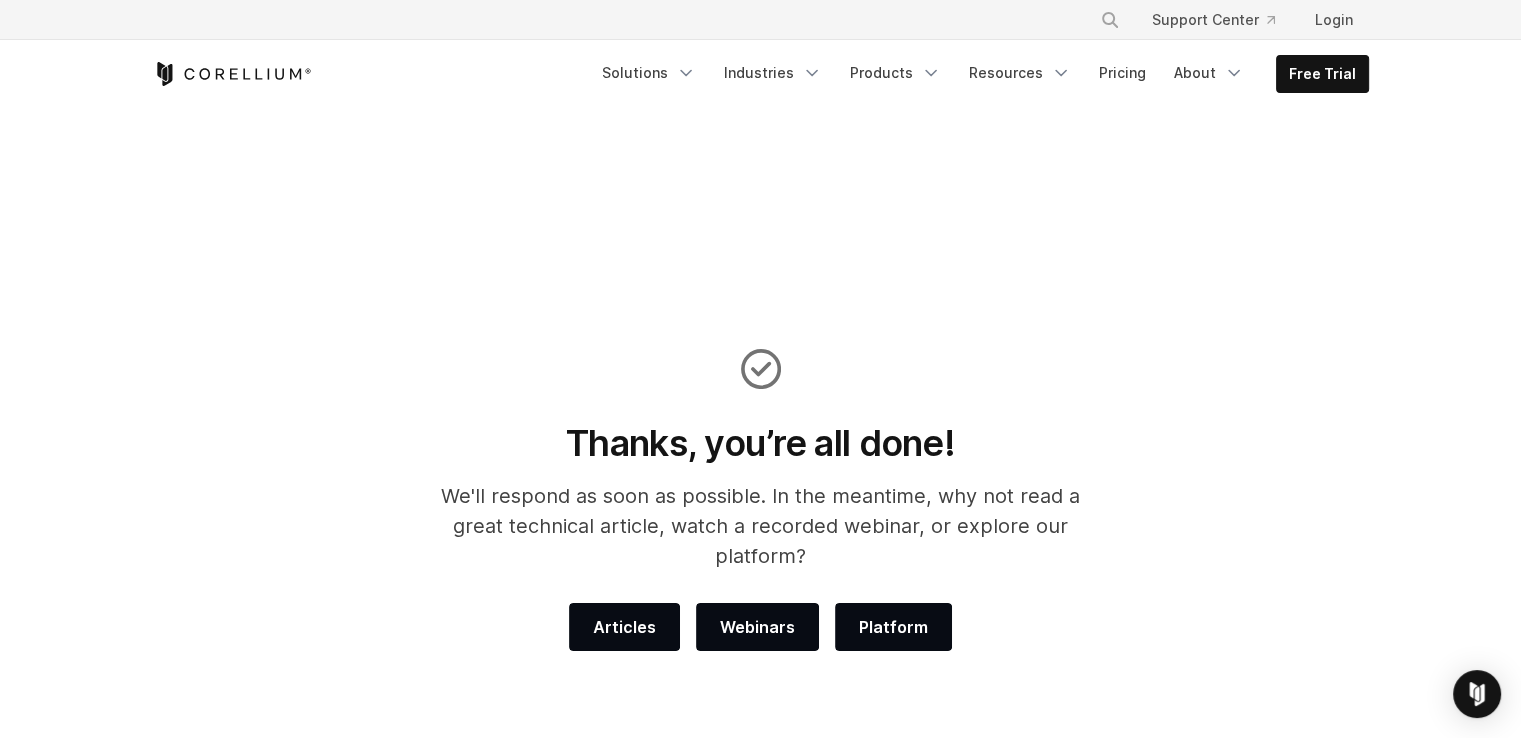 click at bounding box center [760, 385] 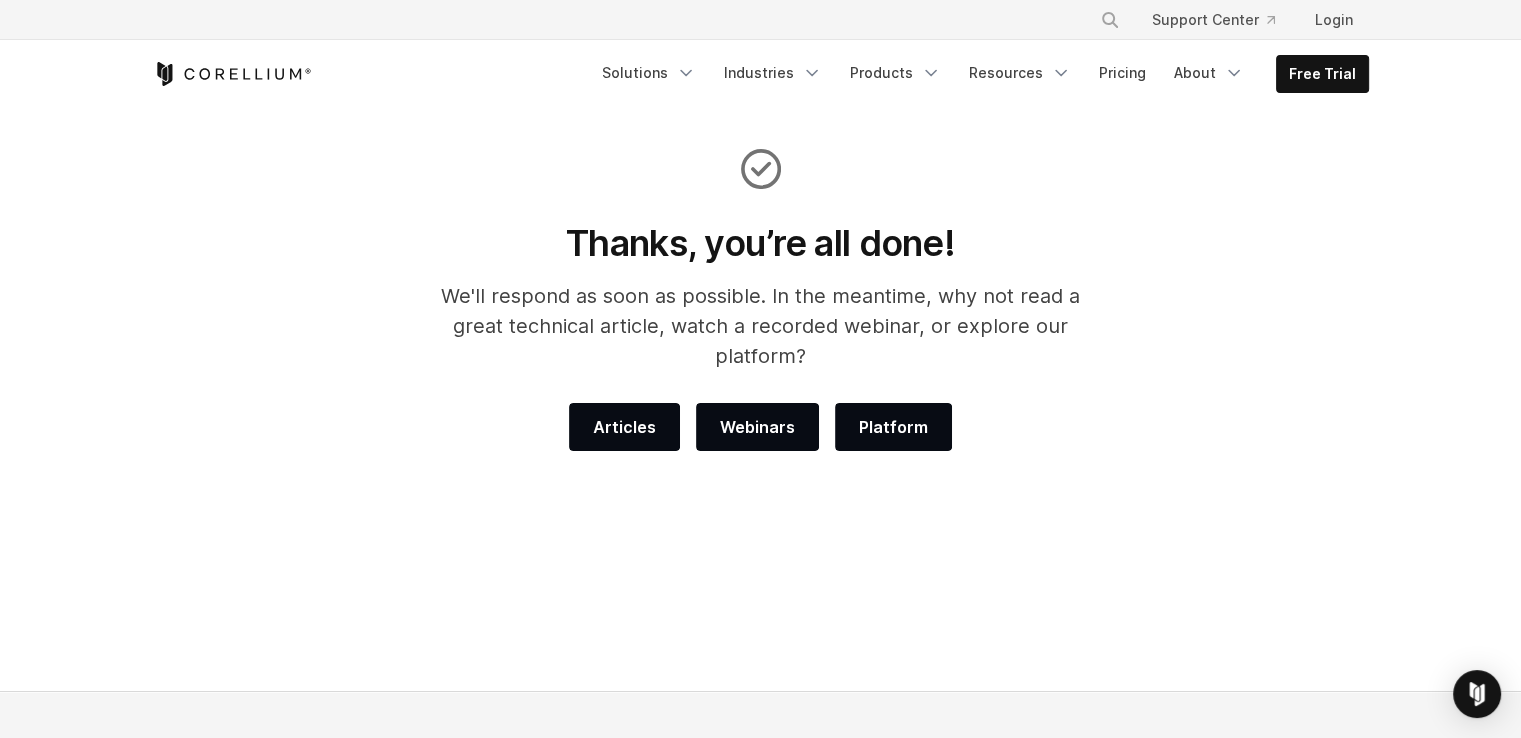 scroll, scrollTop: 100, scrollLeft: 0, axis: vertical 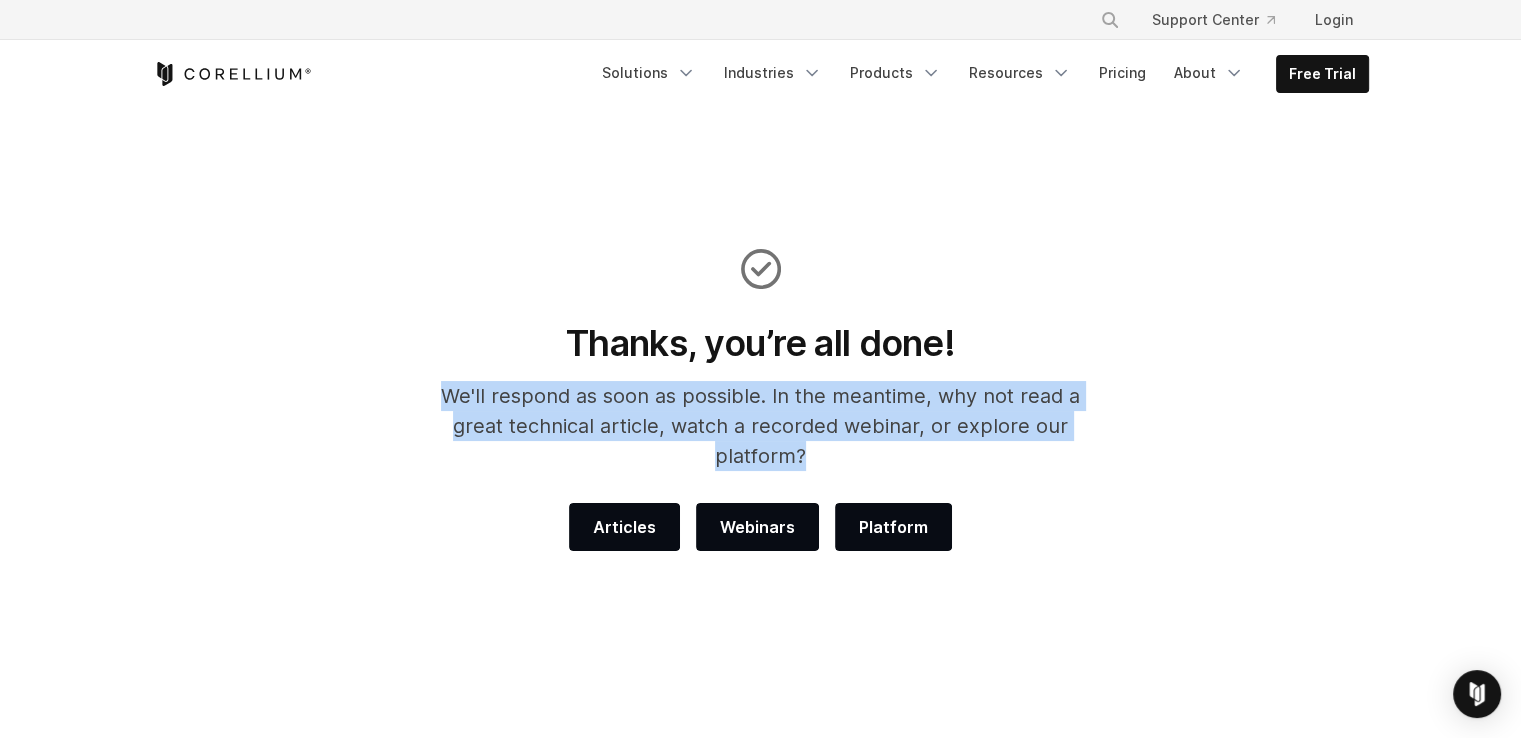 drag, startPoint x: 1088, startPoint y: 425, endPoint x: 397, endPoint y: 385, distance: 692.1568 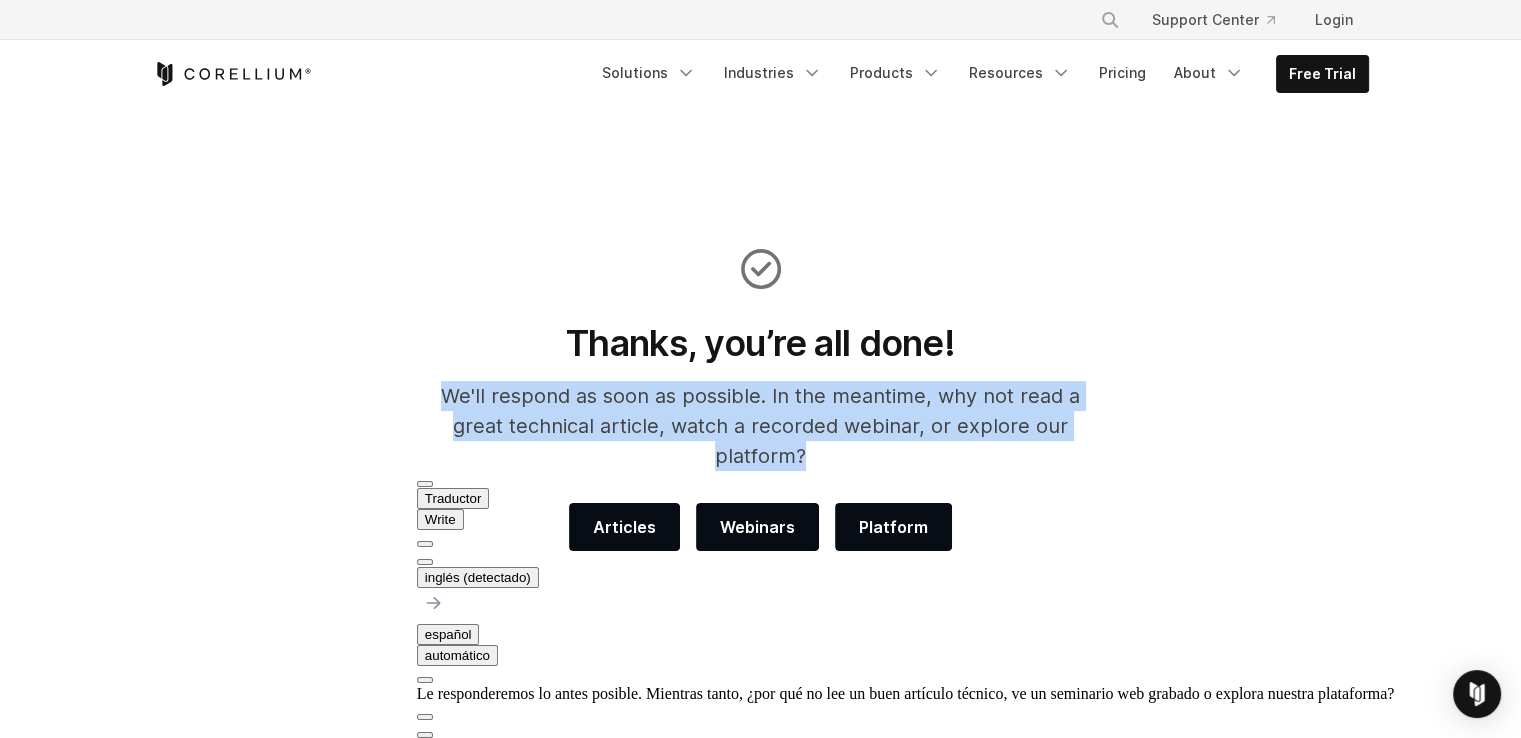 click at bounding box center [425, 562] 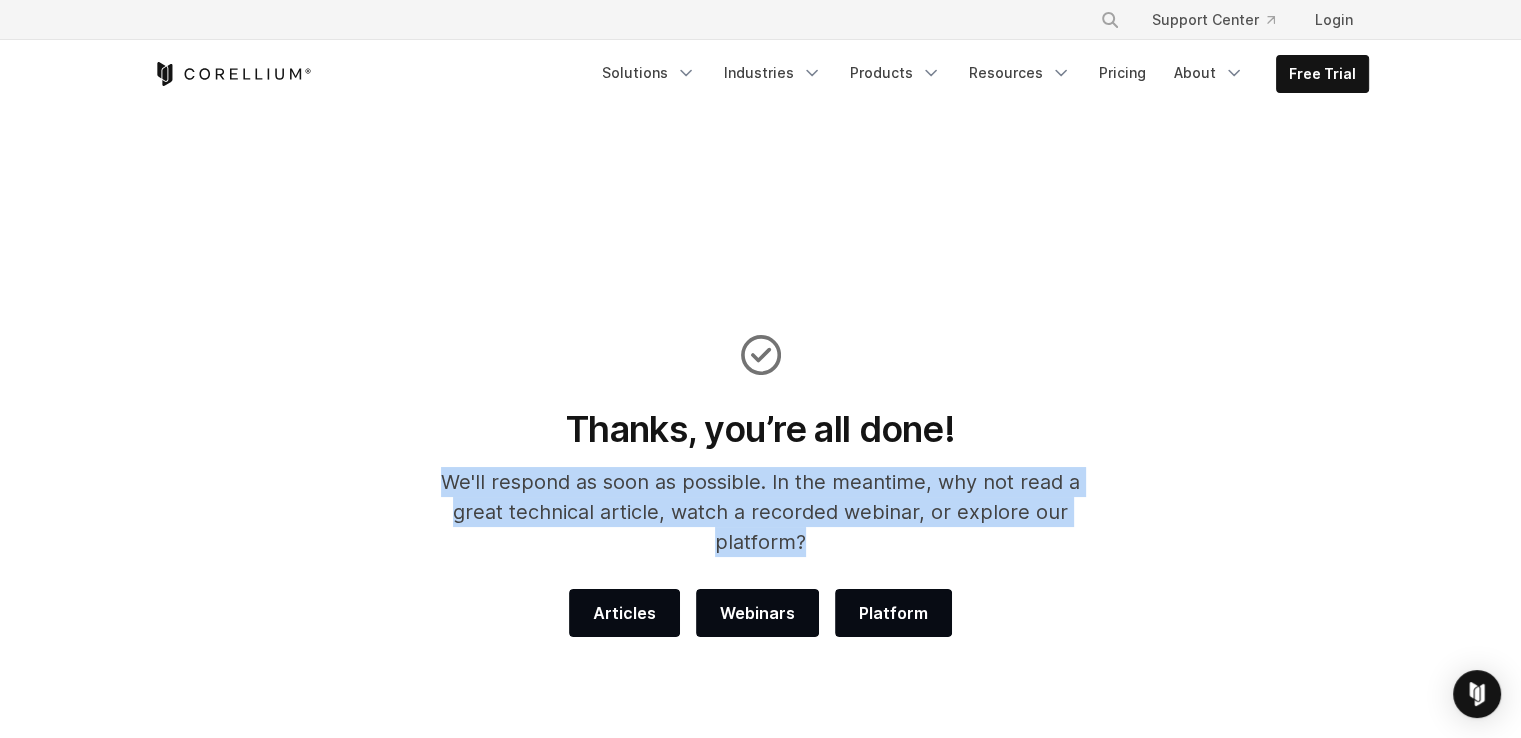 scroll, scrollTop: 0, scrollLeft: 0, axis: both 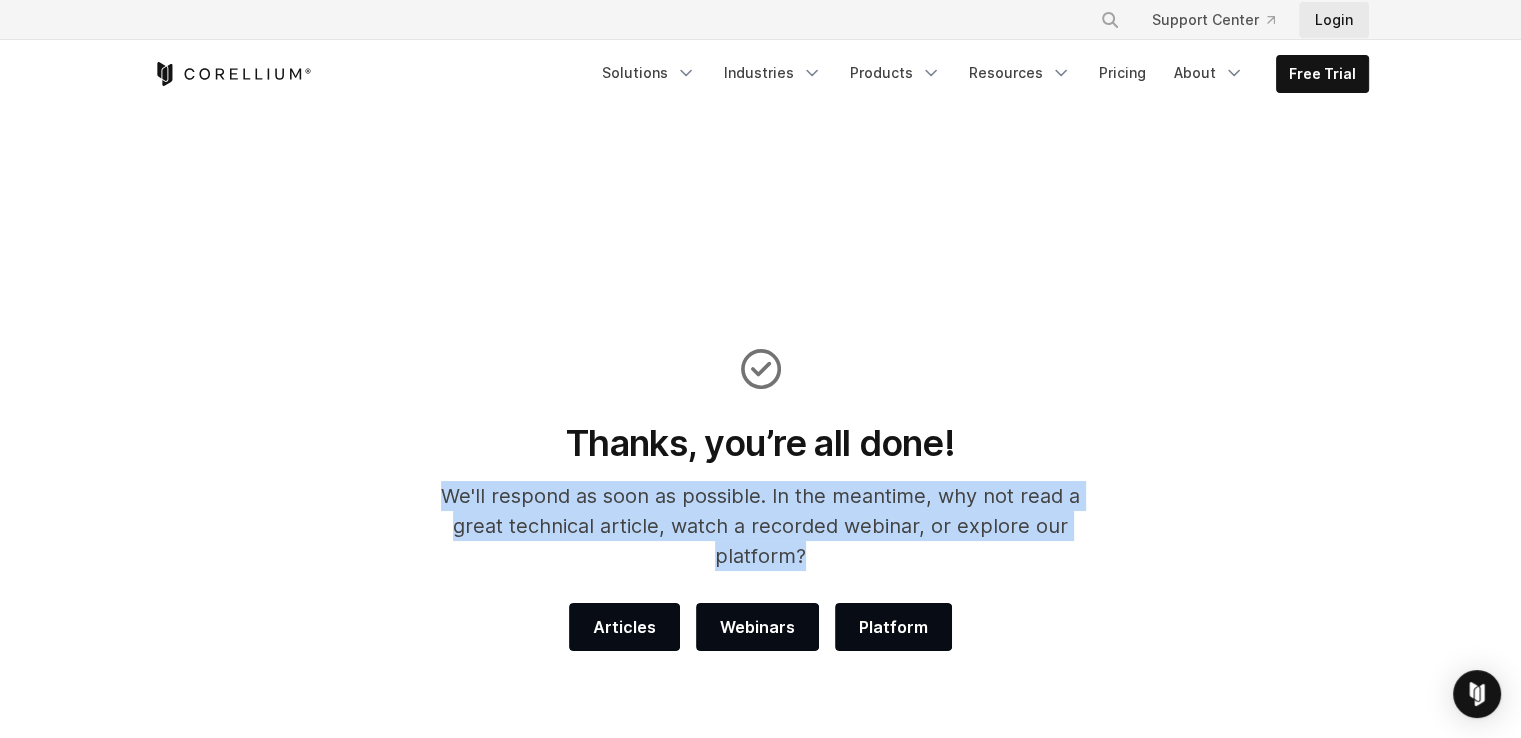 click on "Login" at bounding box center (1334, 20) 